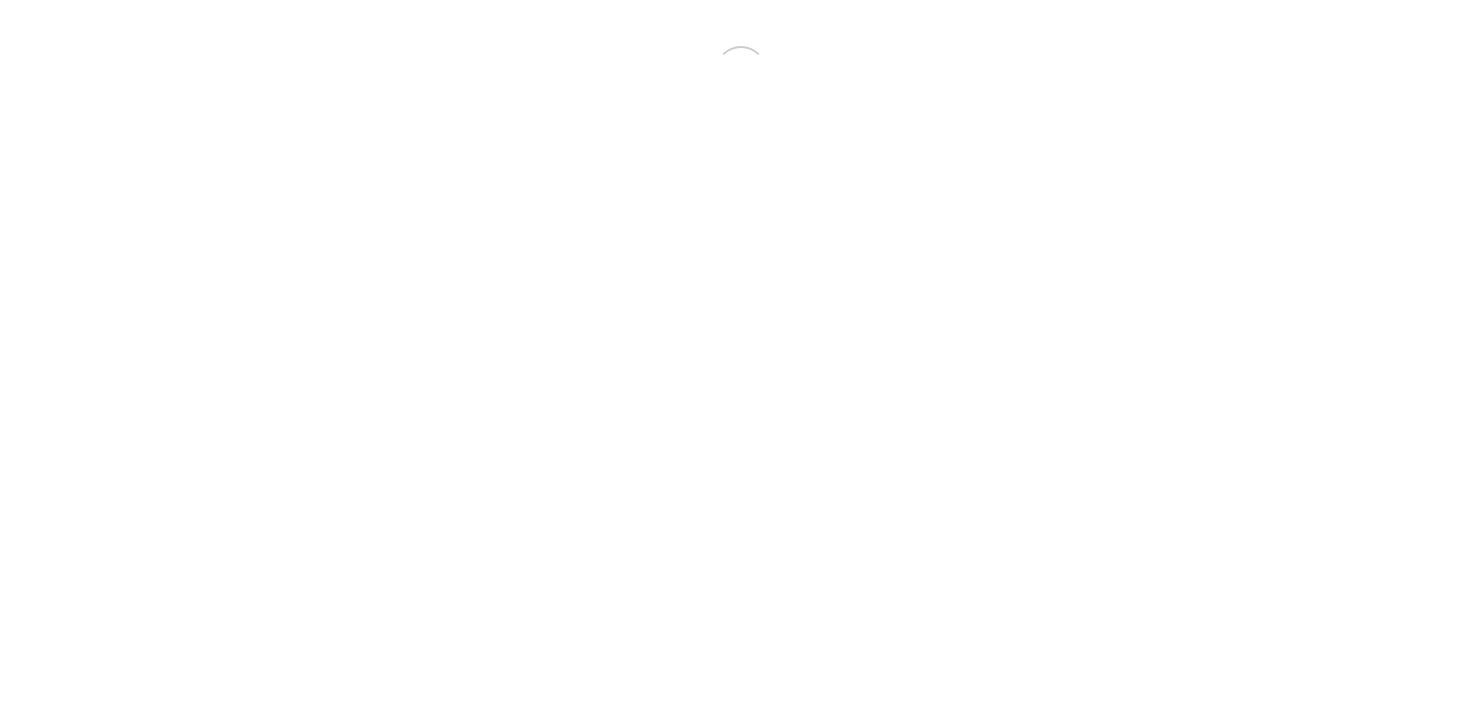 scroll, scrollTop: 0, scrollLeft: 0, axis: both 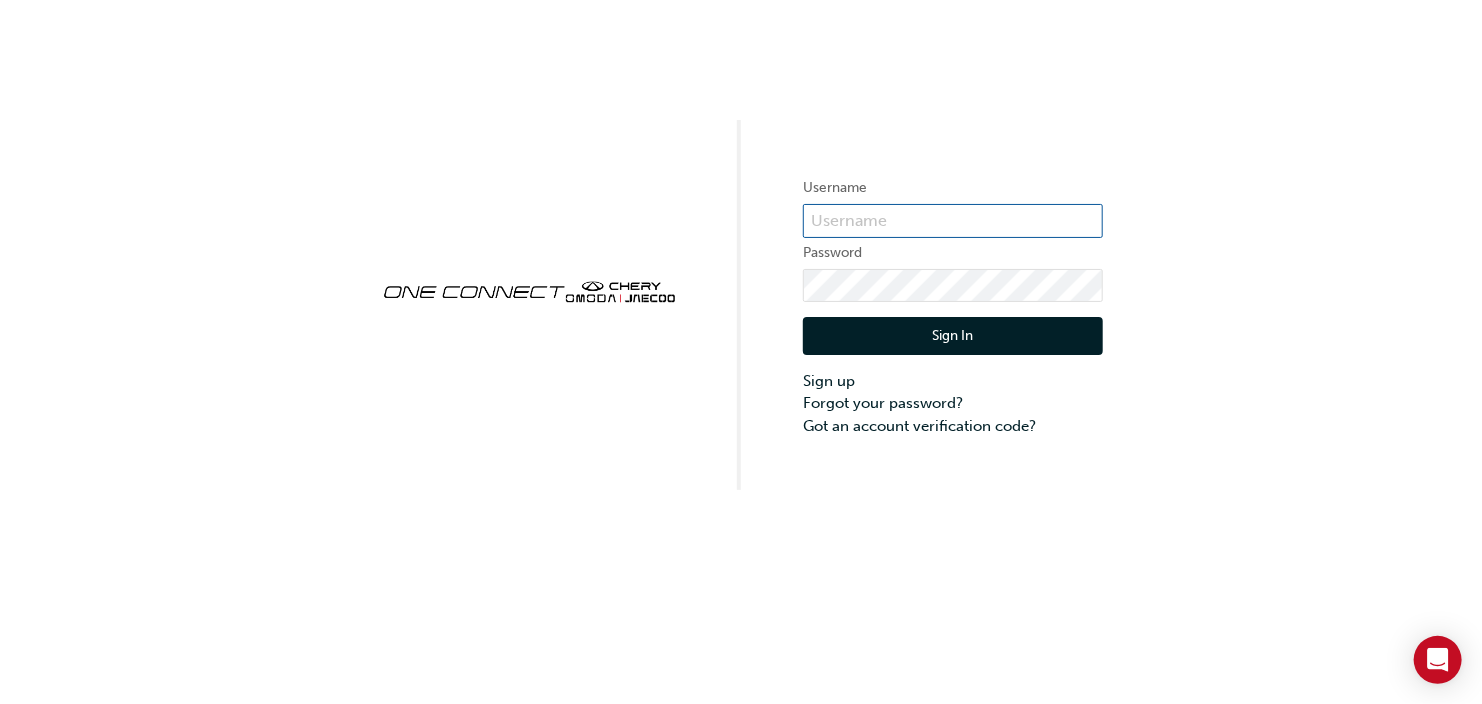 type on "CHAU1103" 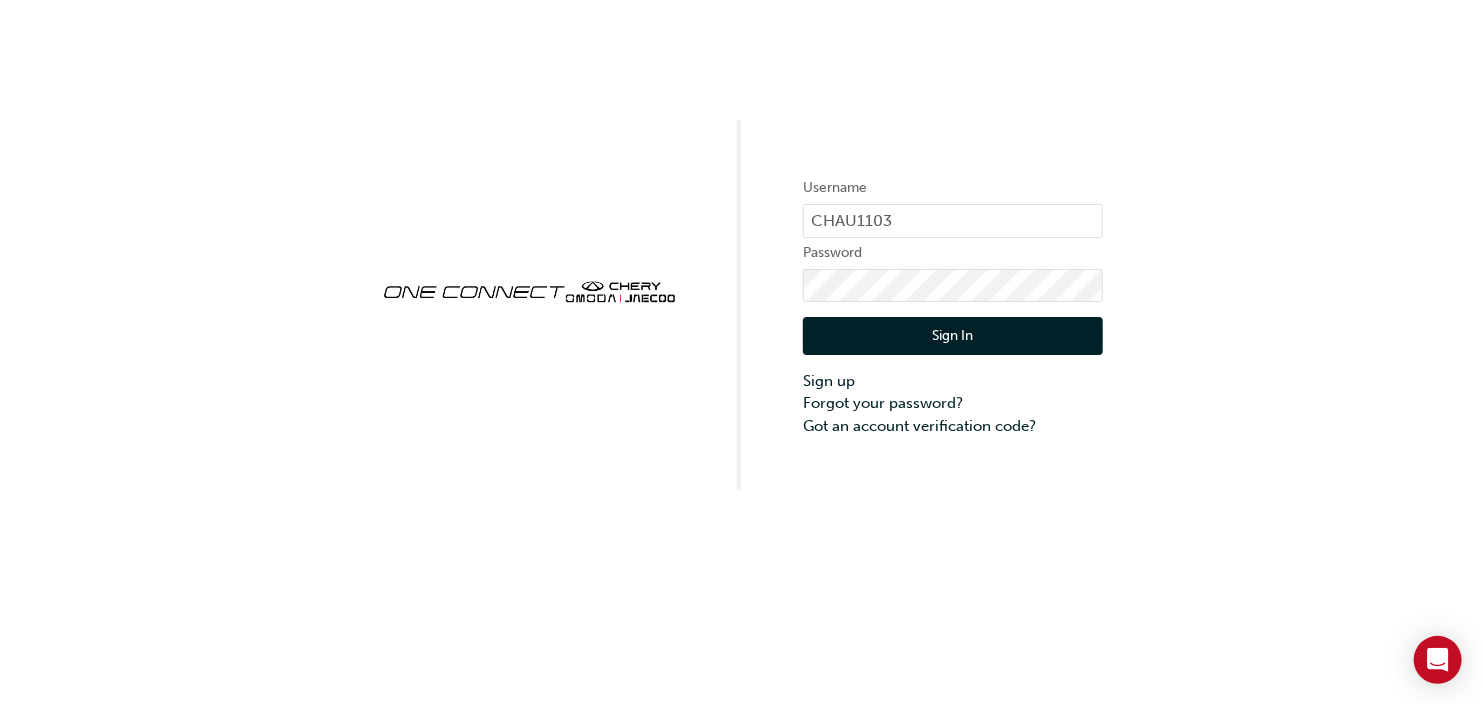 click on "Sign In" at bounding box center [953, 336] 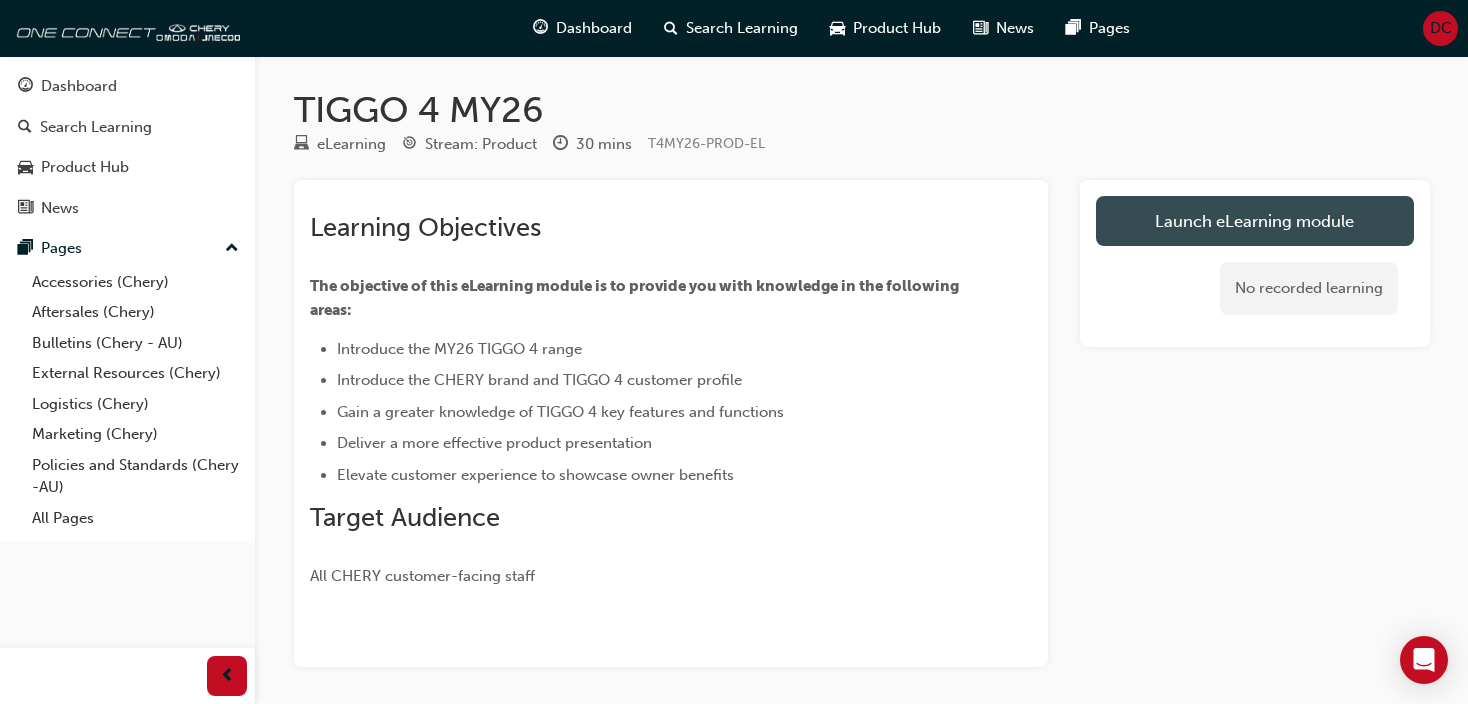 click on "Launch eLearning module" at bounding box center [1255, 221] 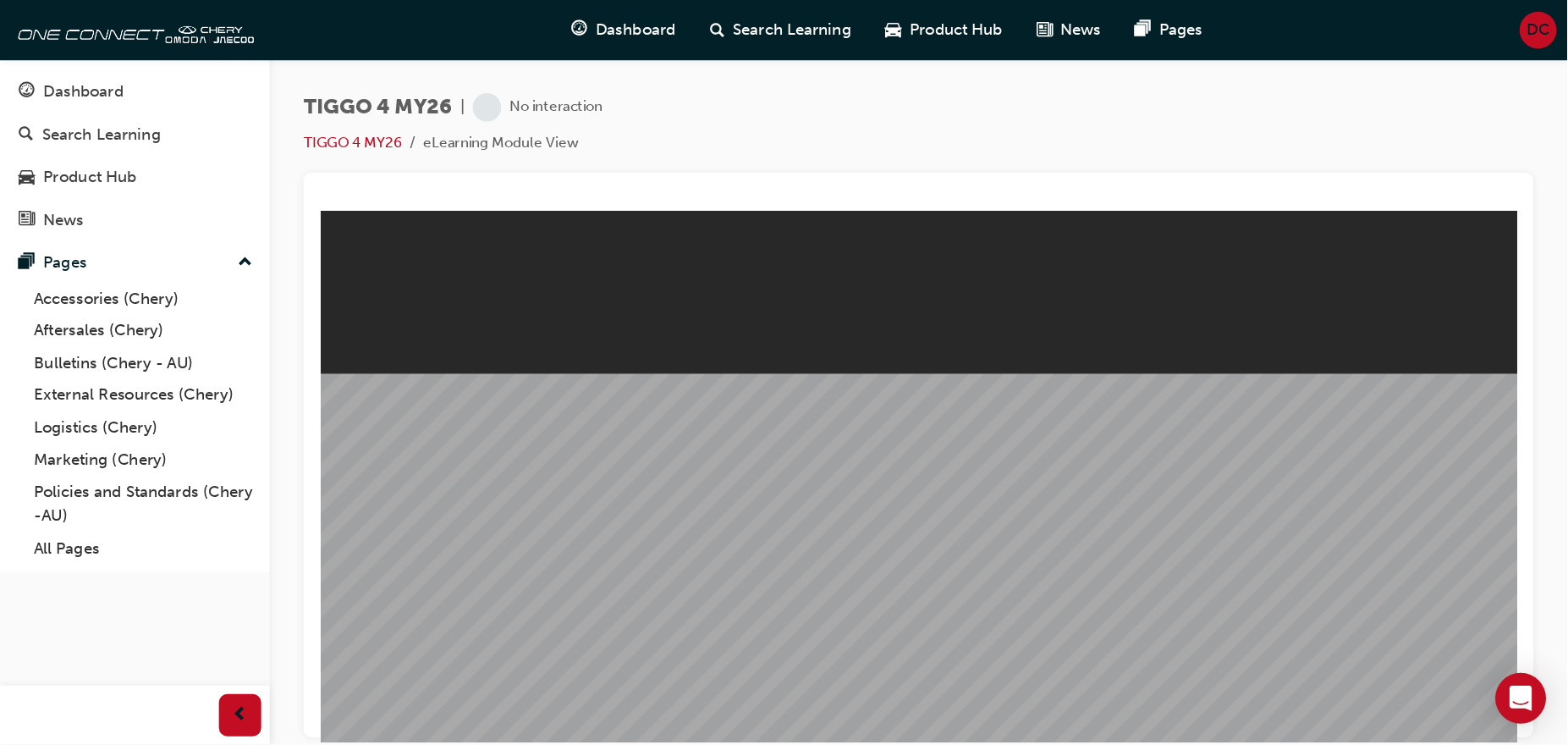 scroll, scrollTop: 0, scrollLeft: 0, axis: both 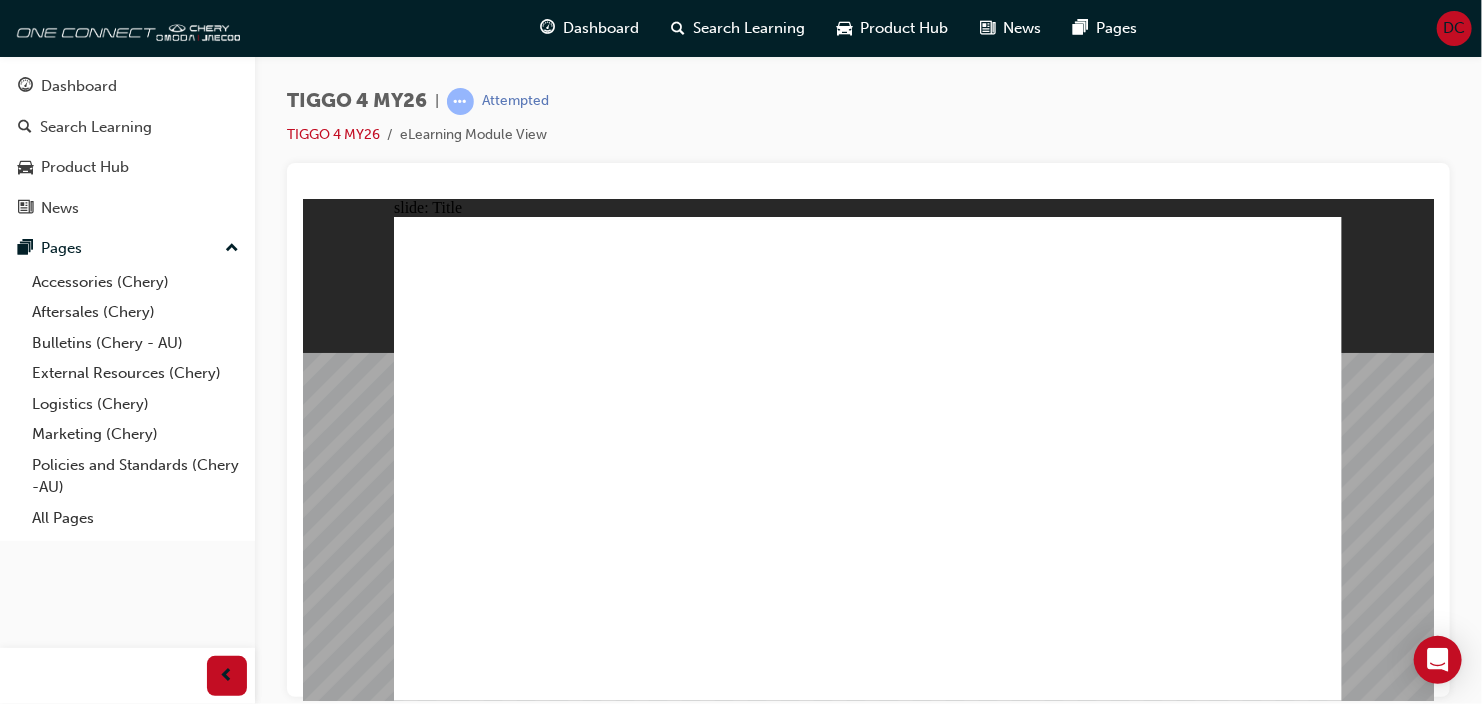 click 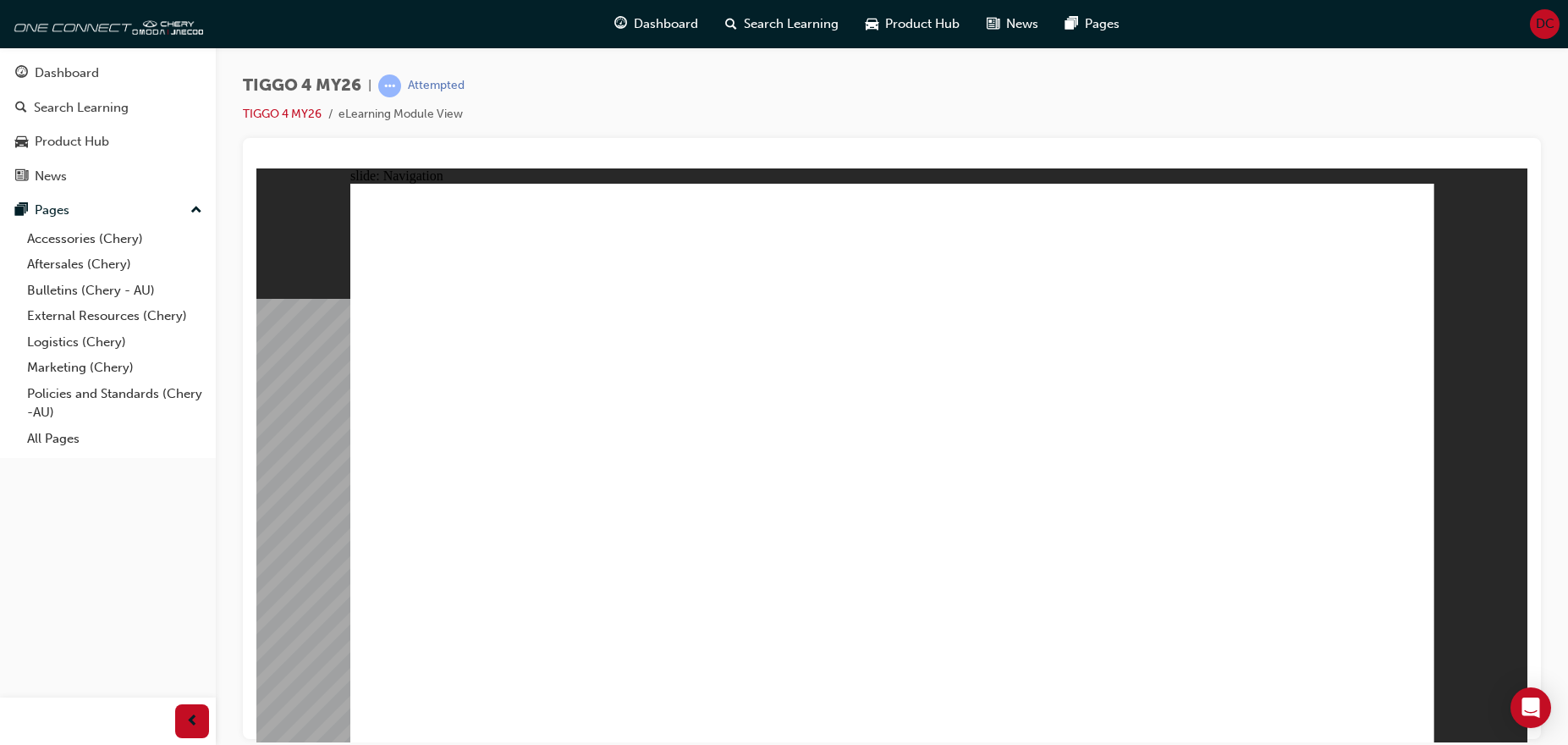 click 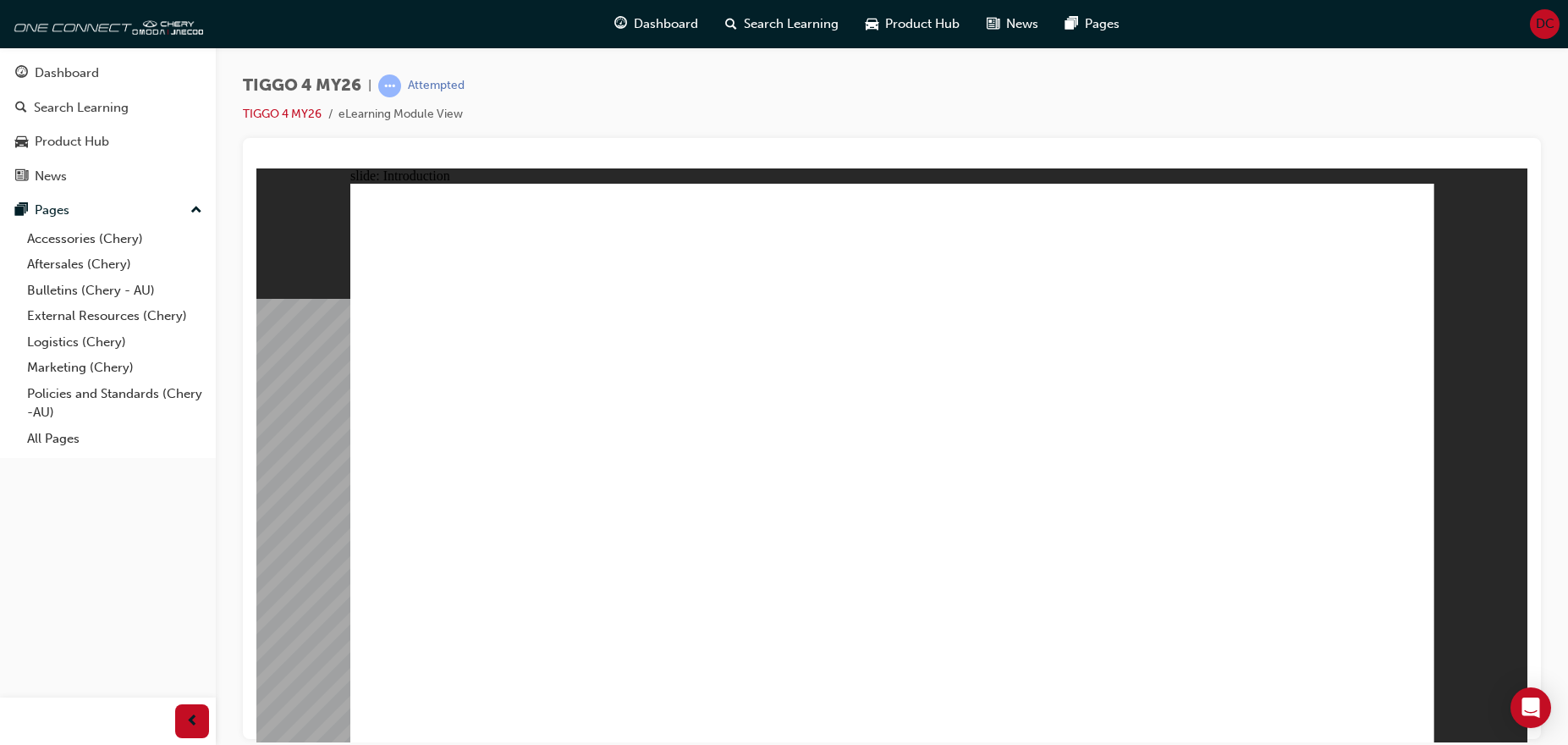 click 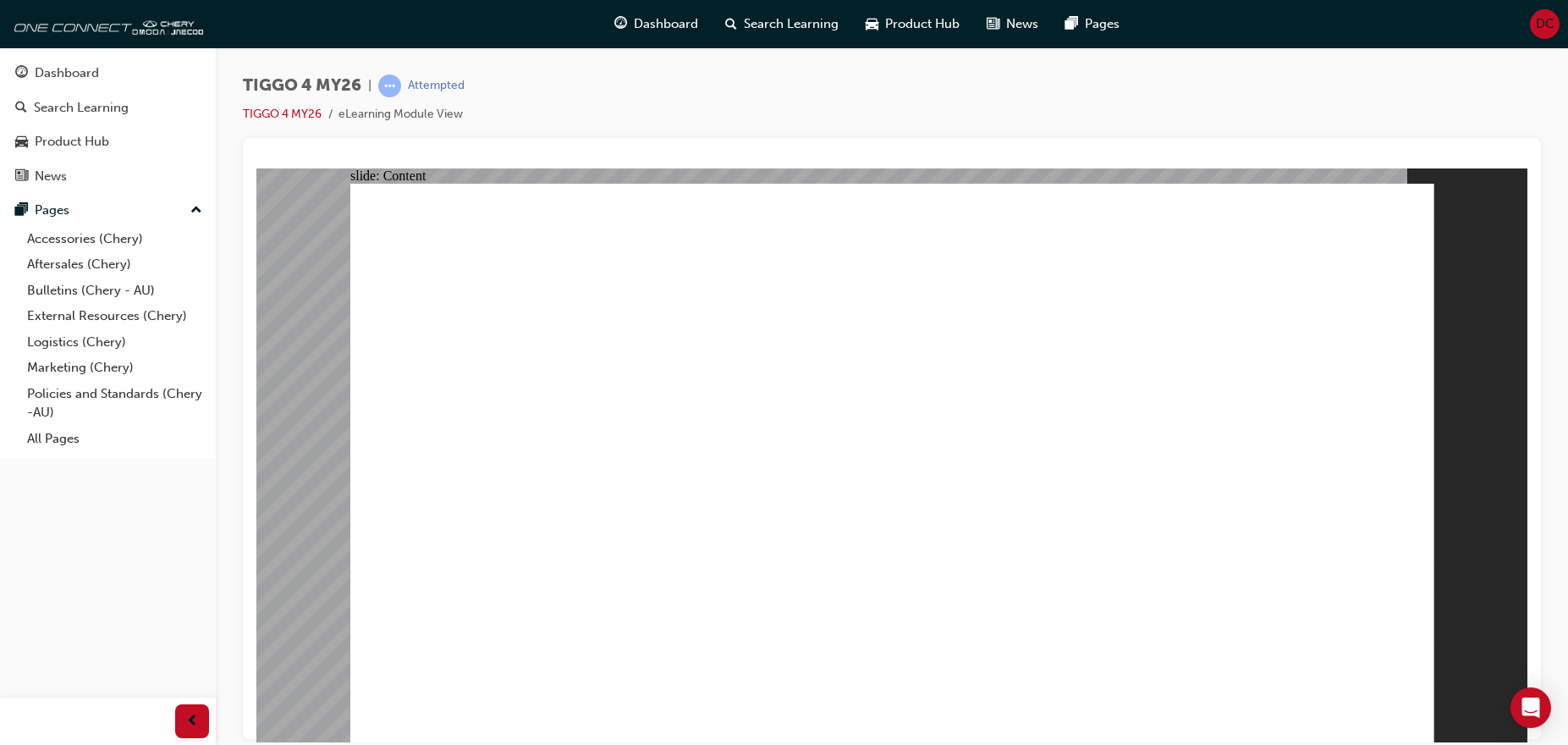 click 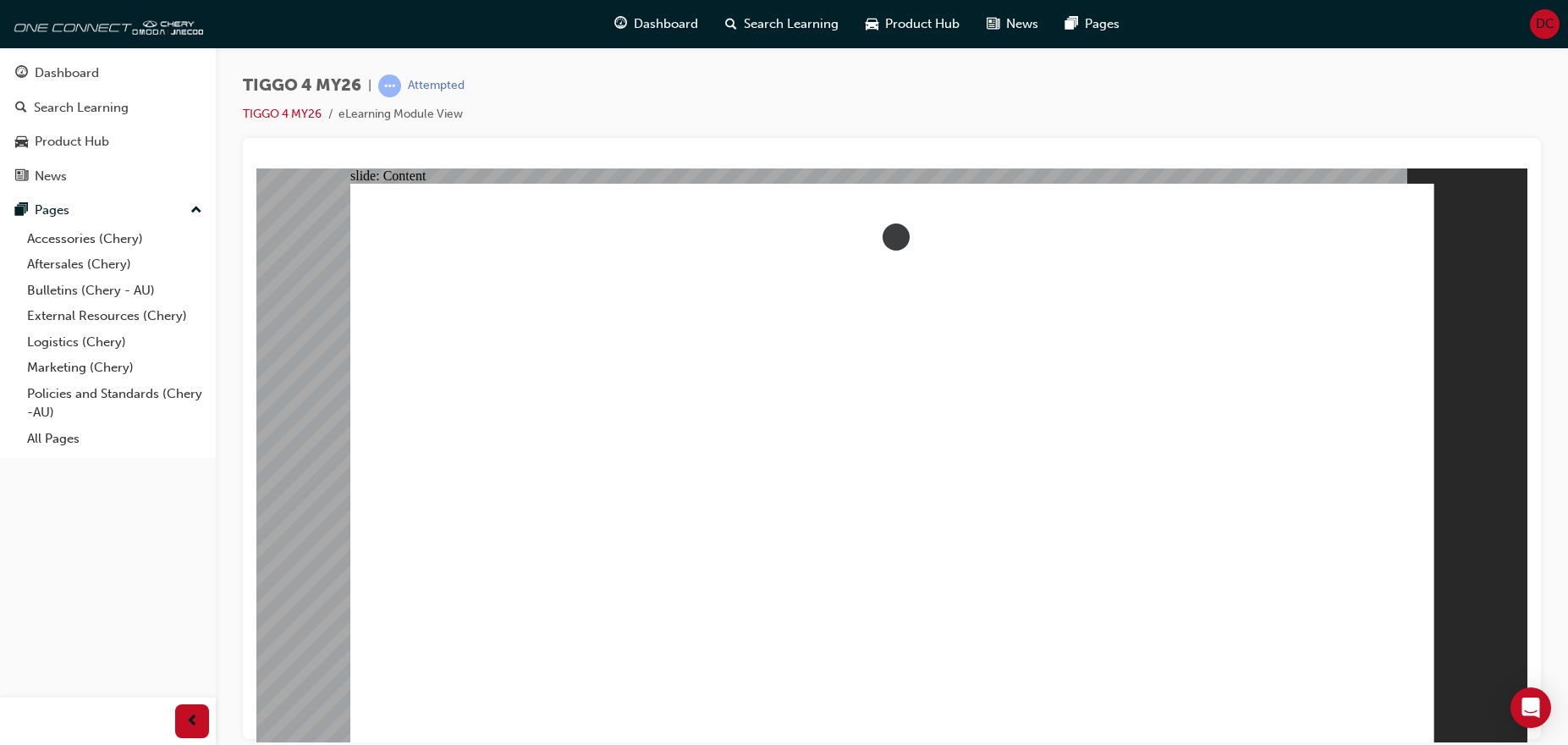 click 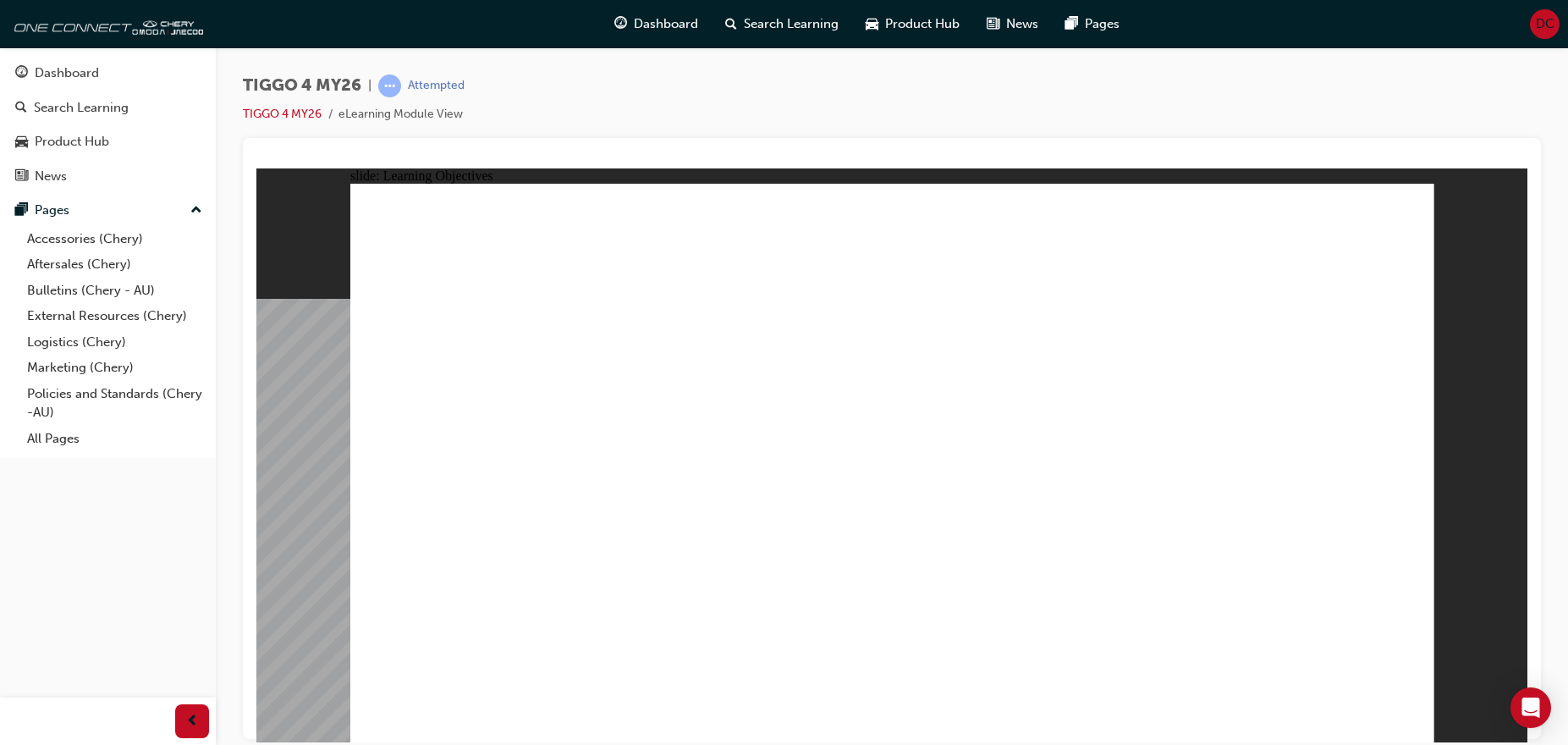 click 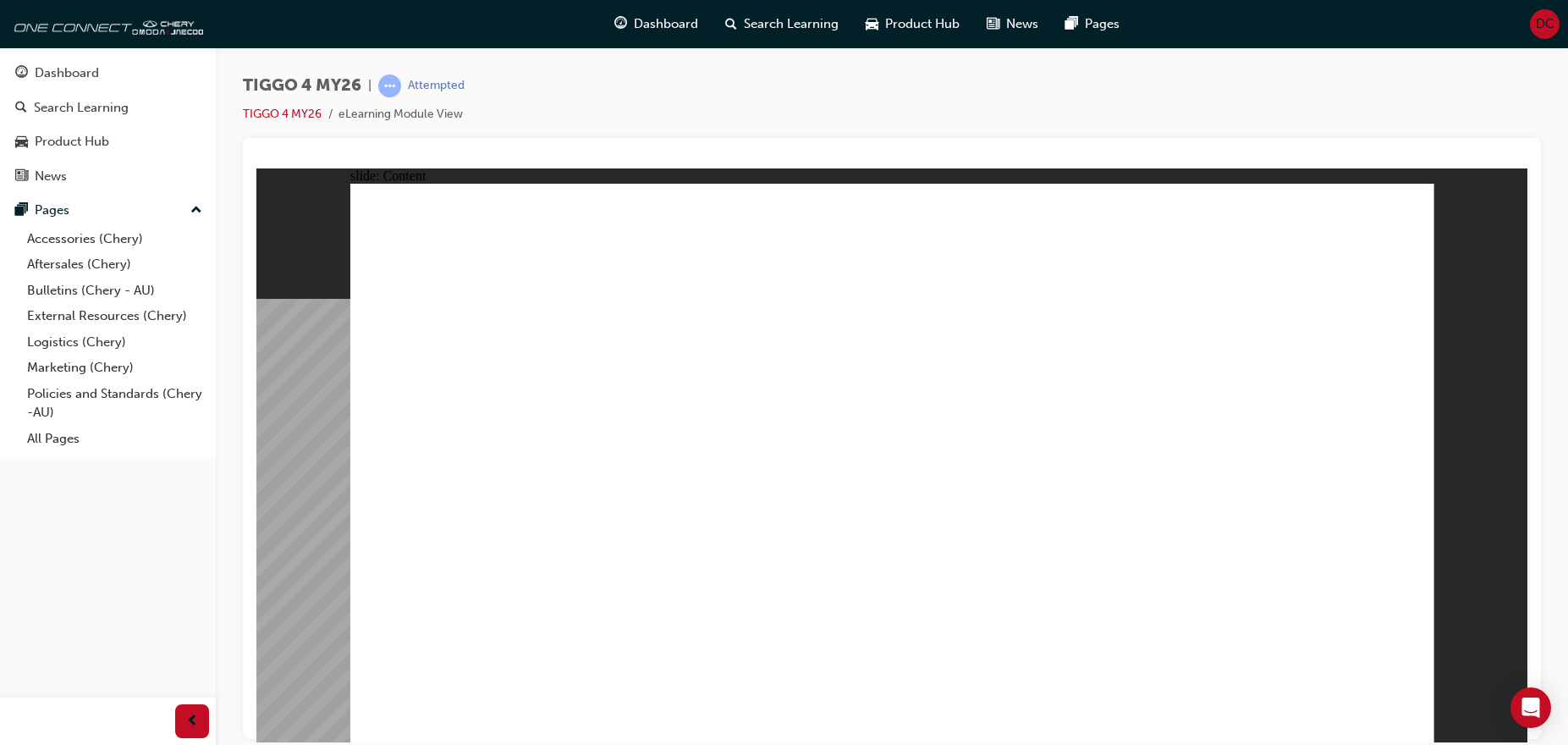 click 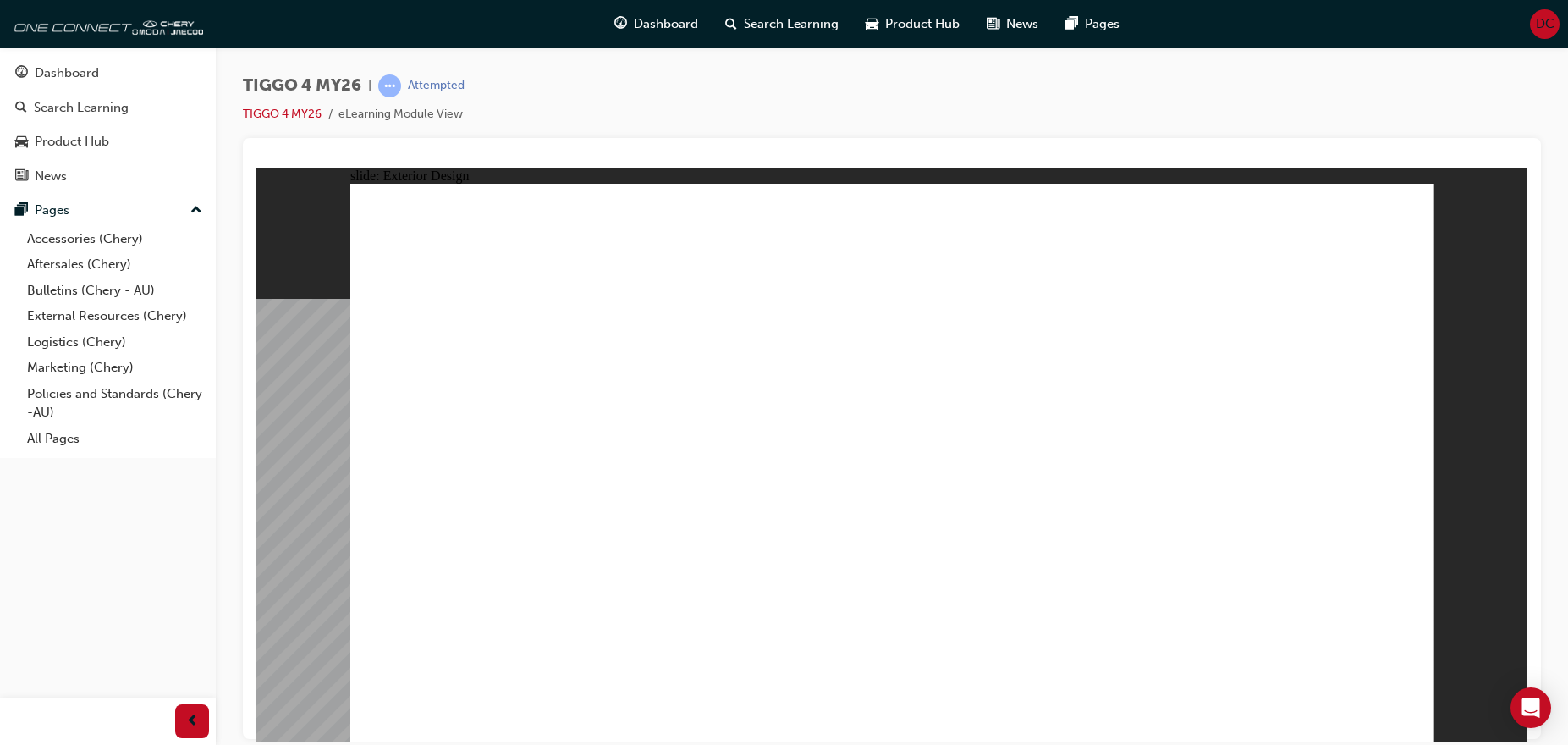 click 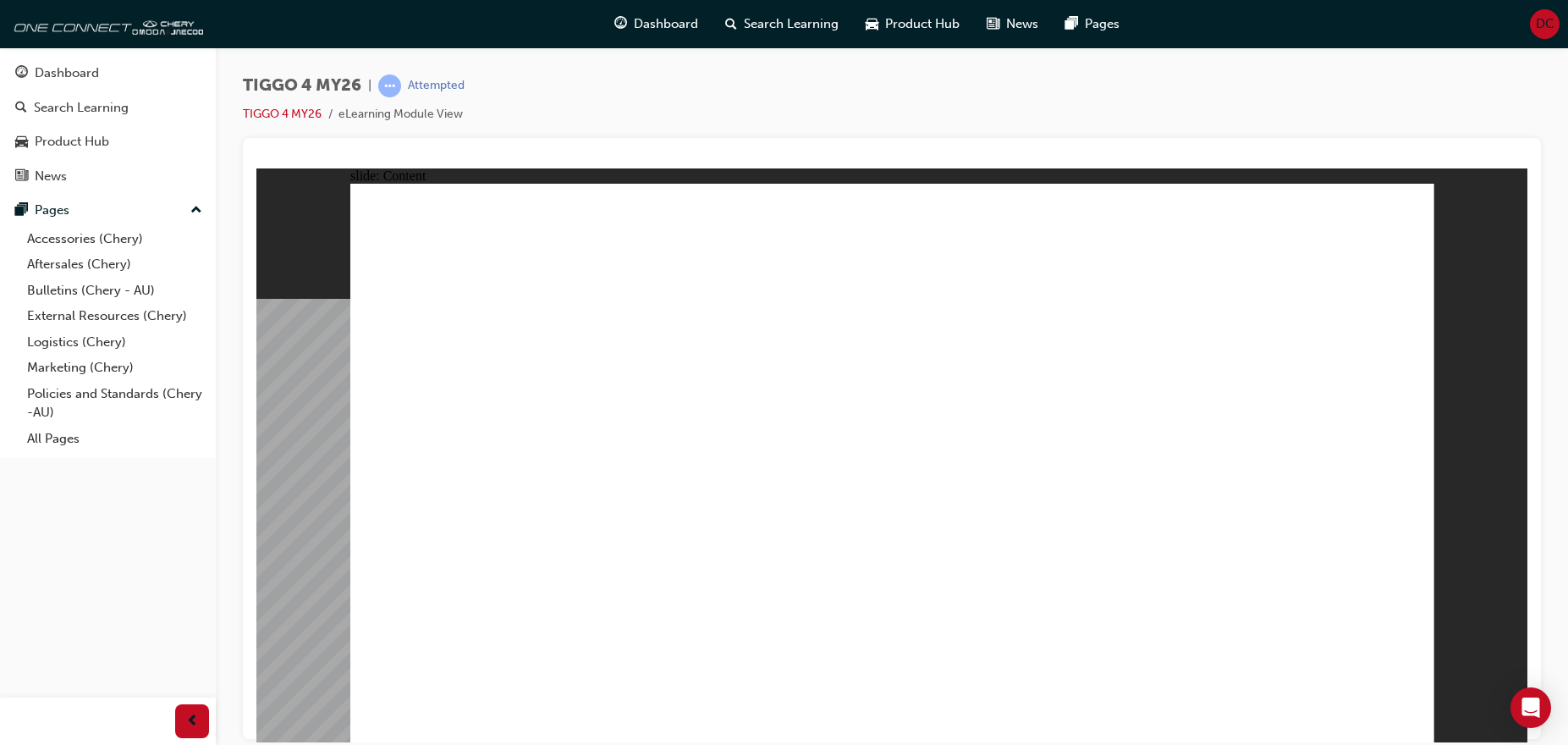 click 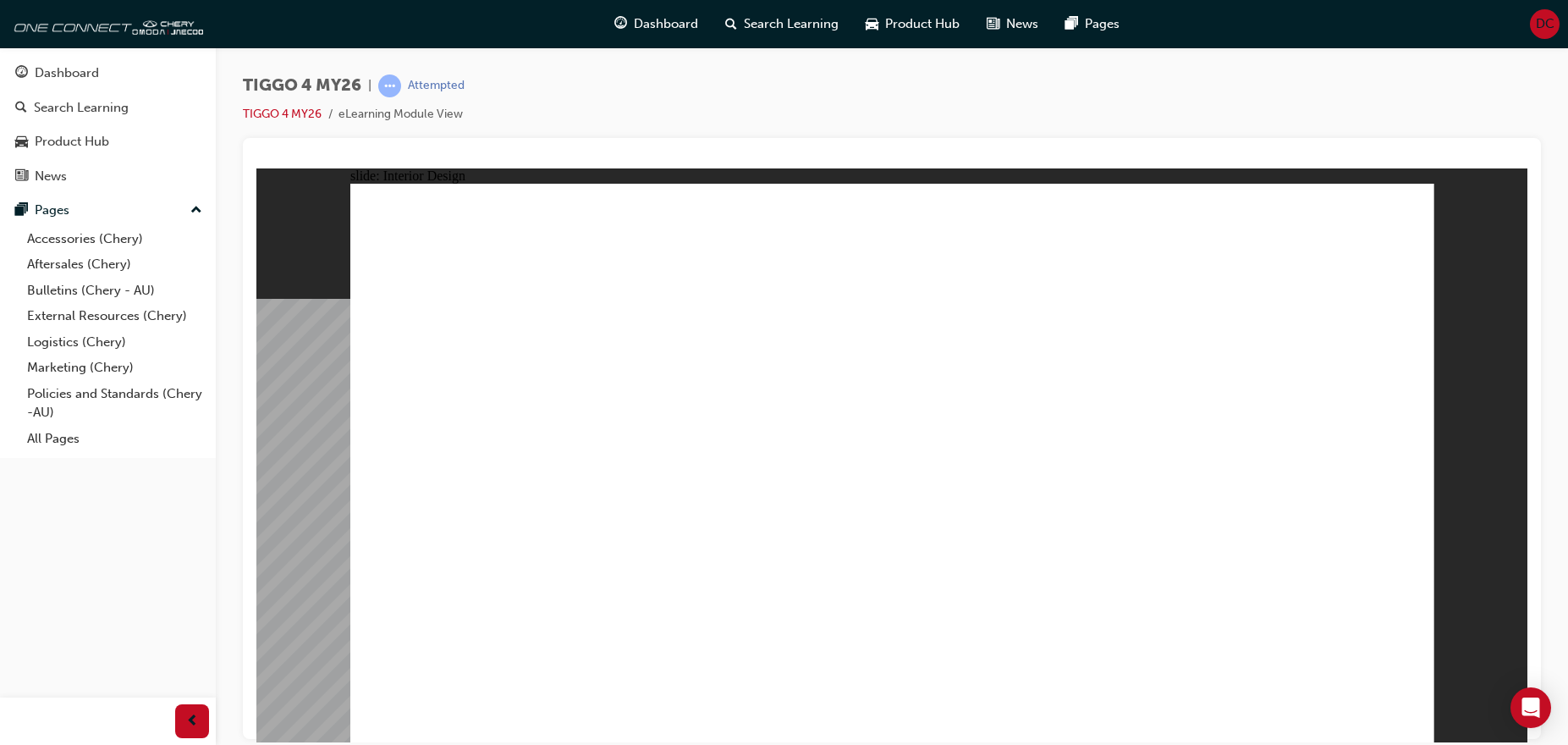 click 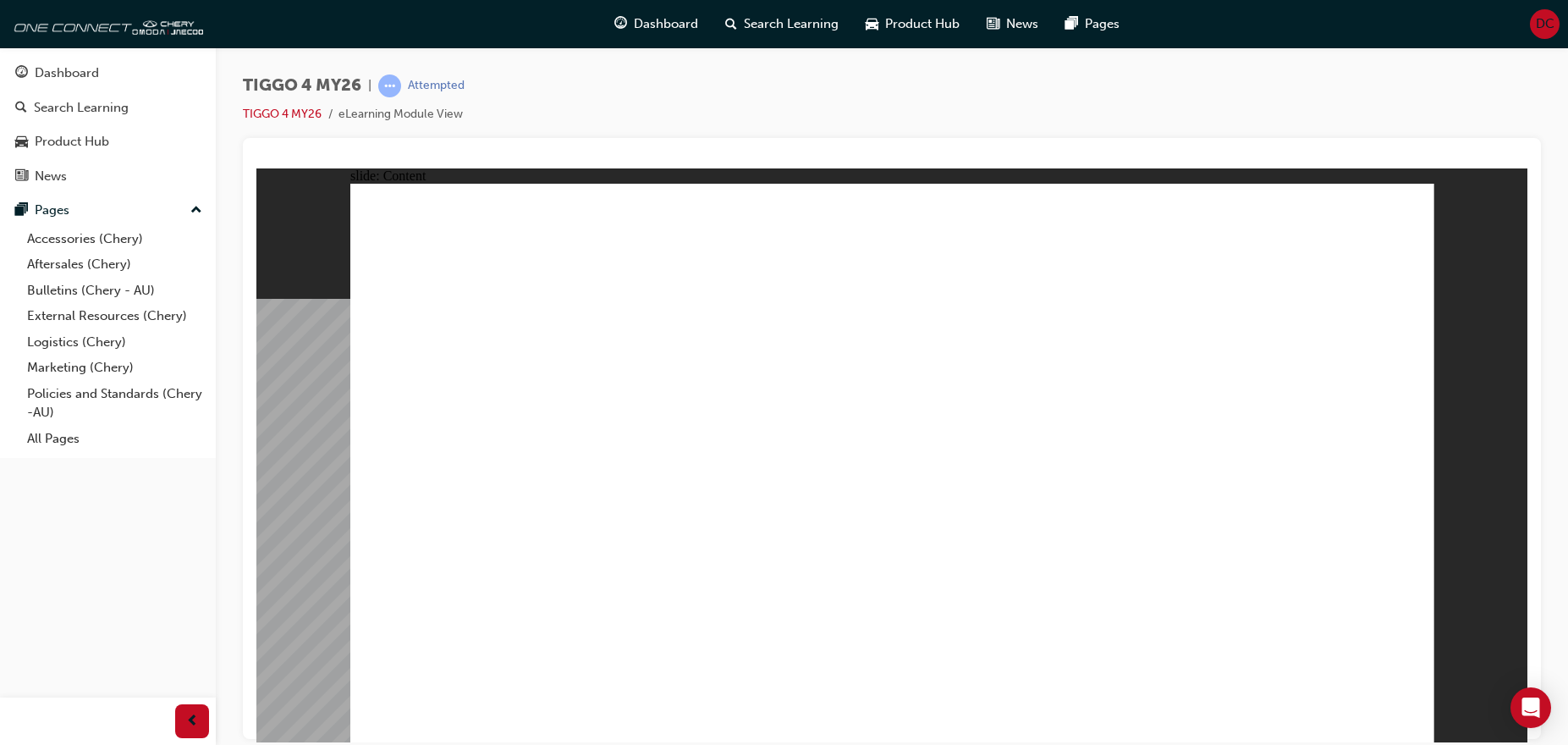 click 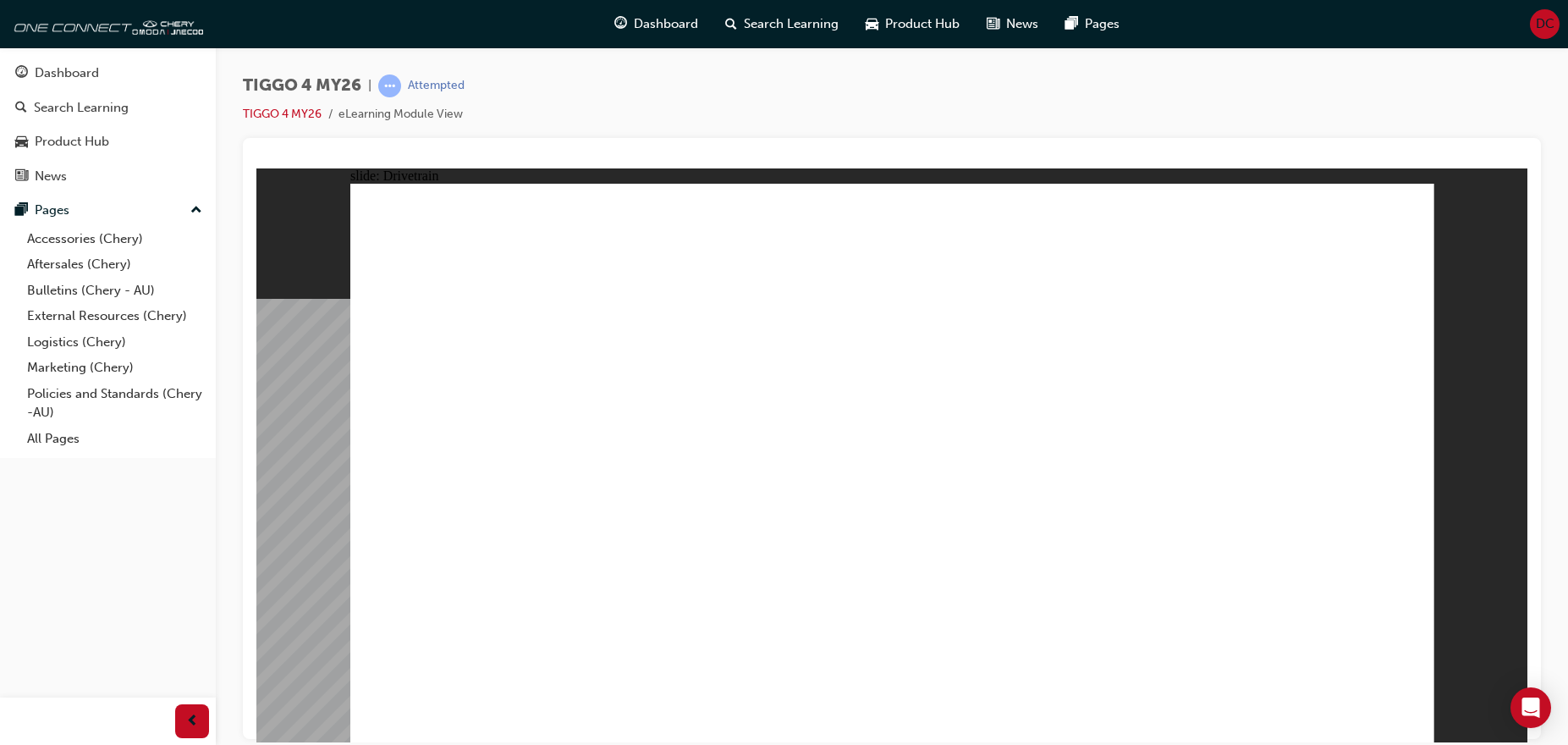 click 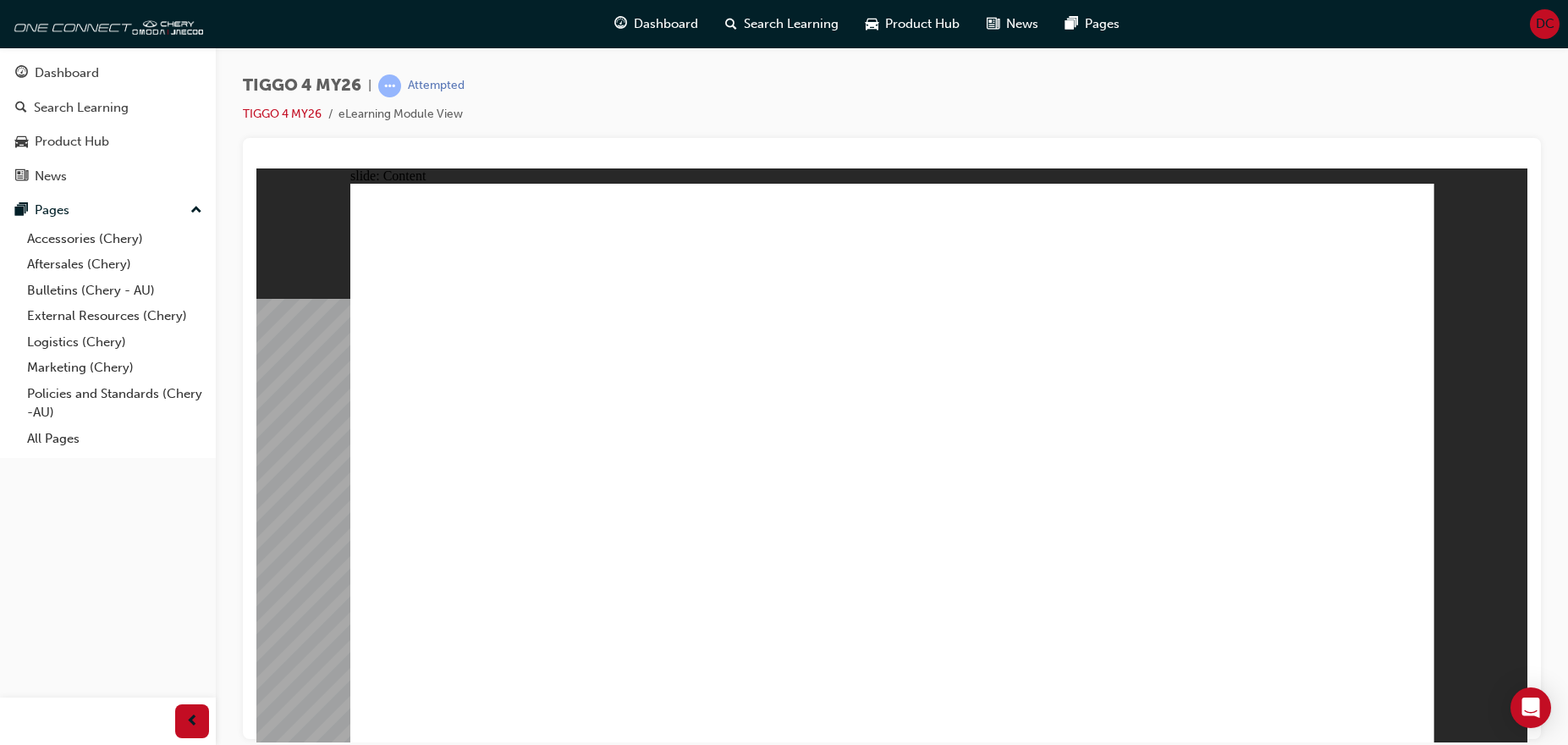 click 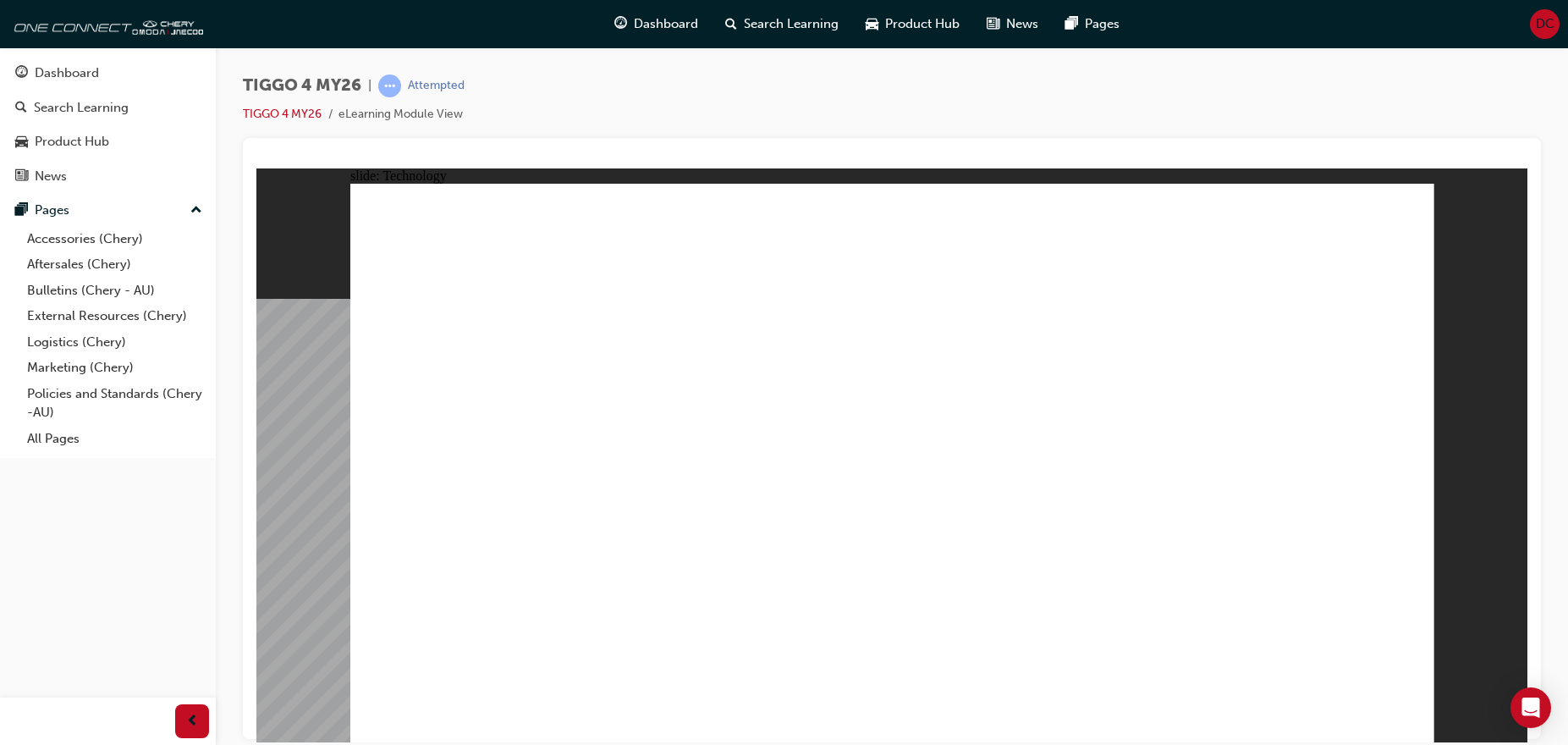 click 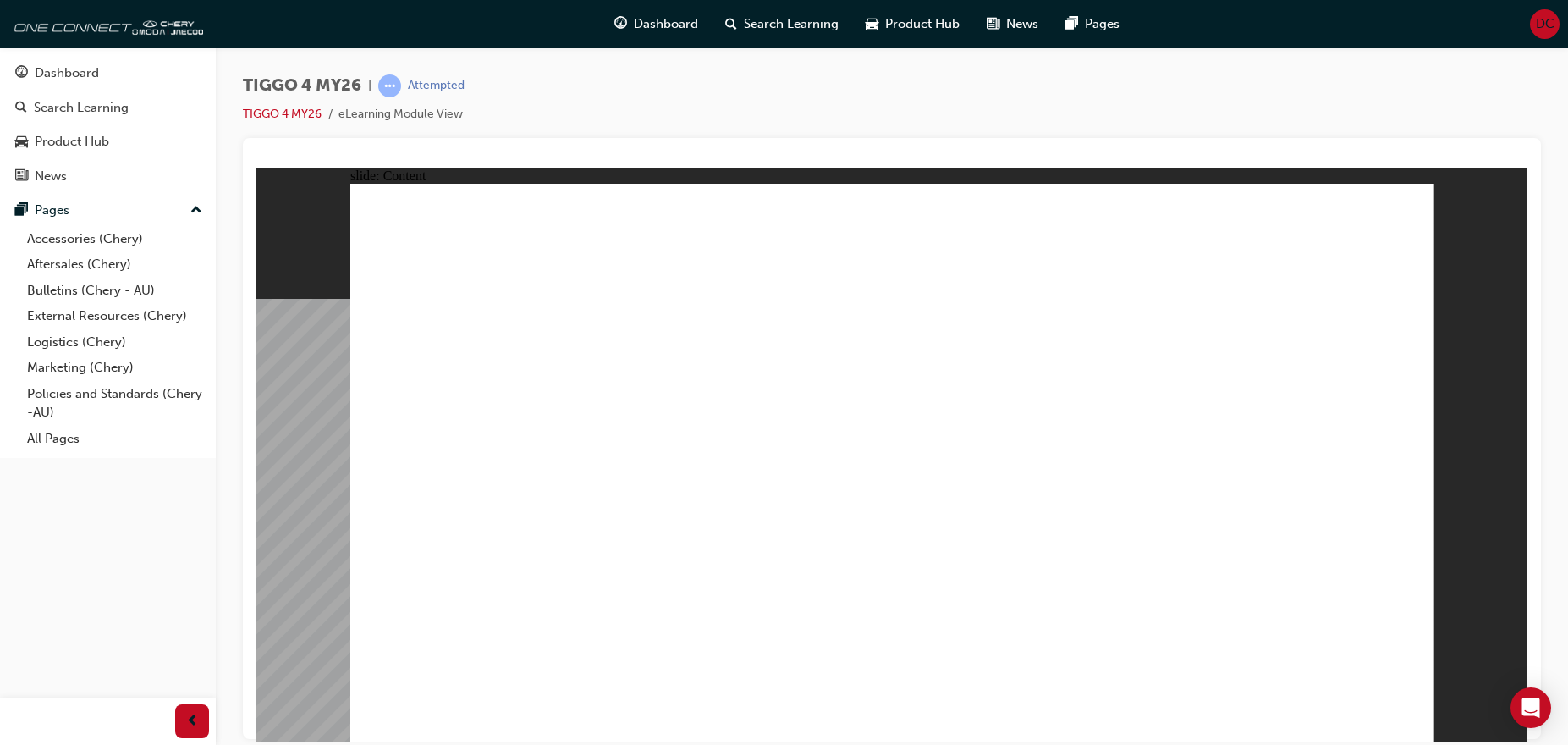 click 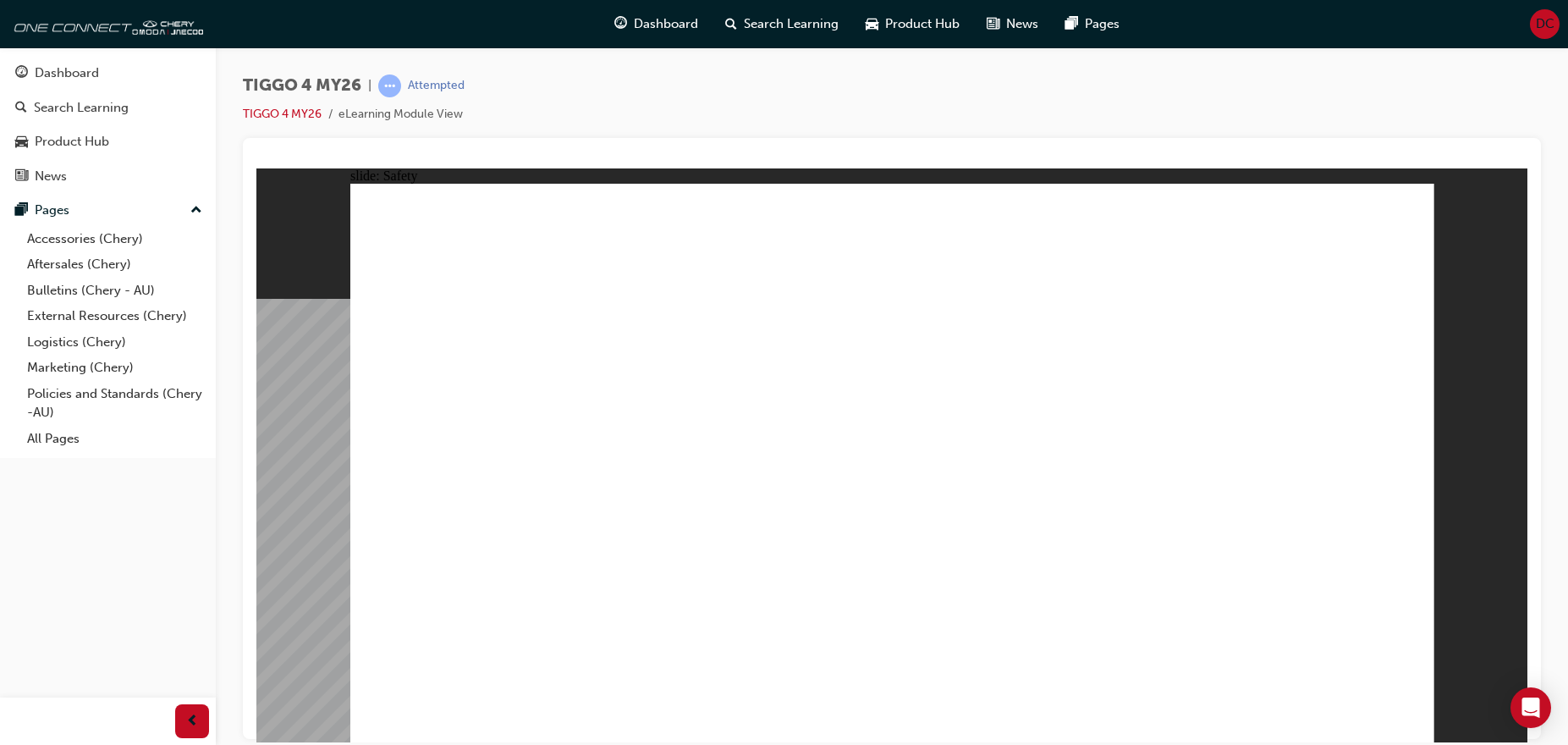 click 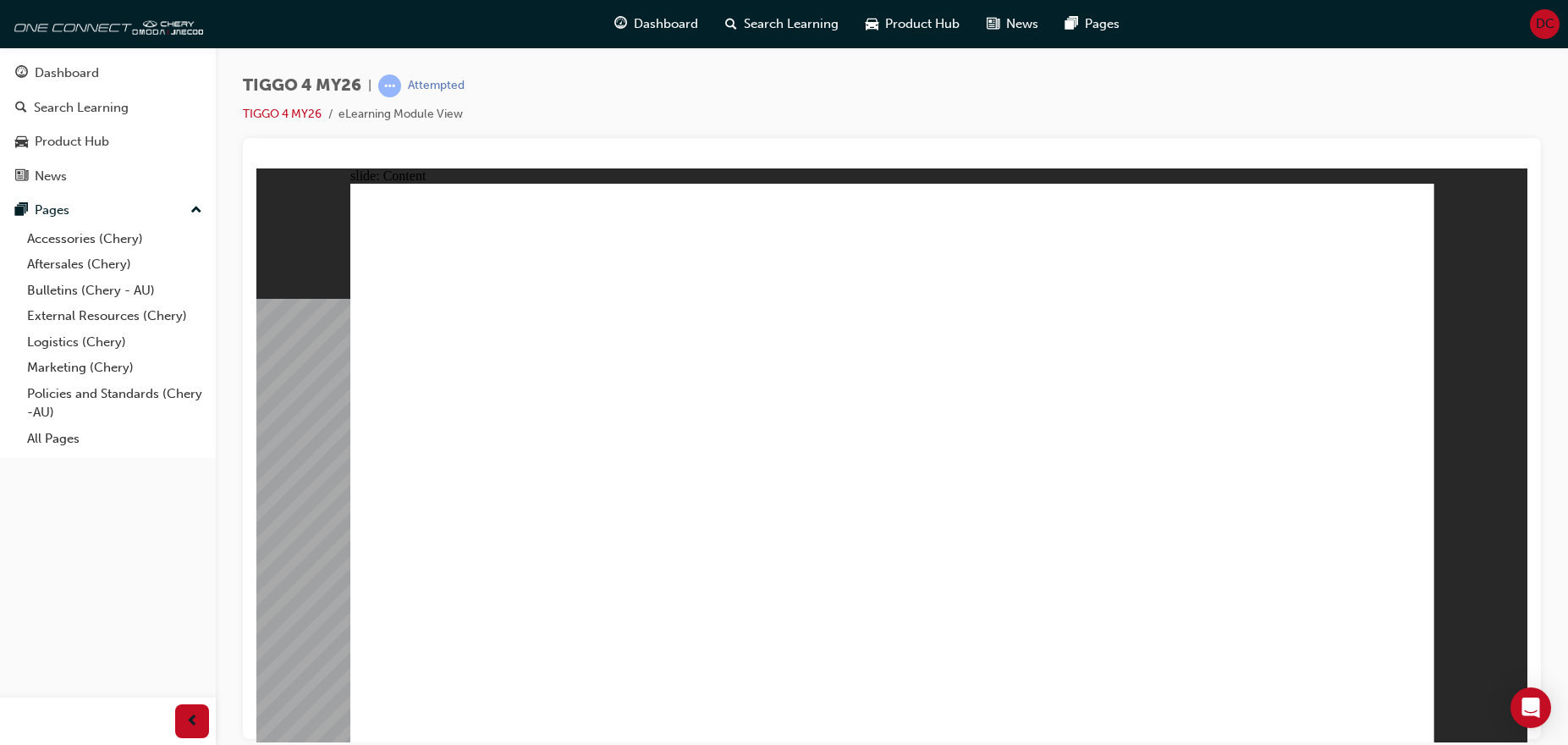 click 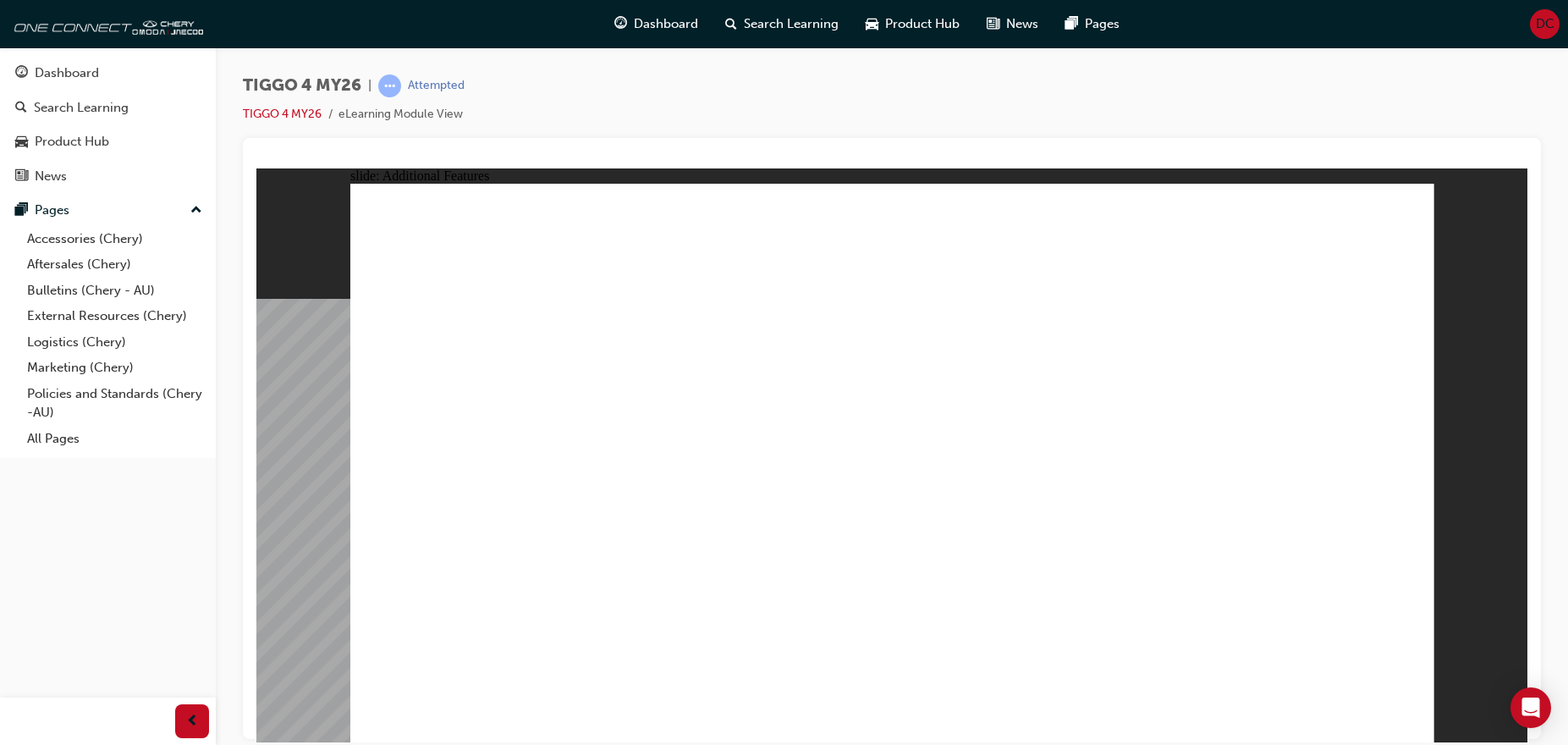 click 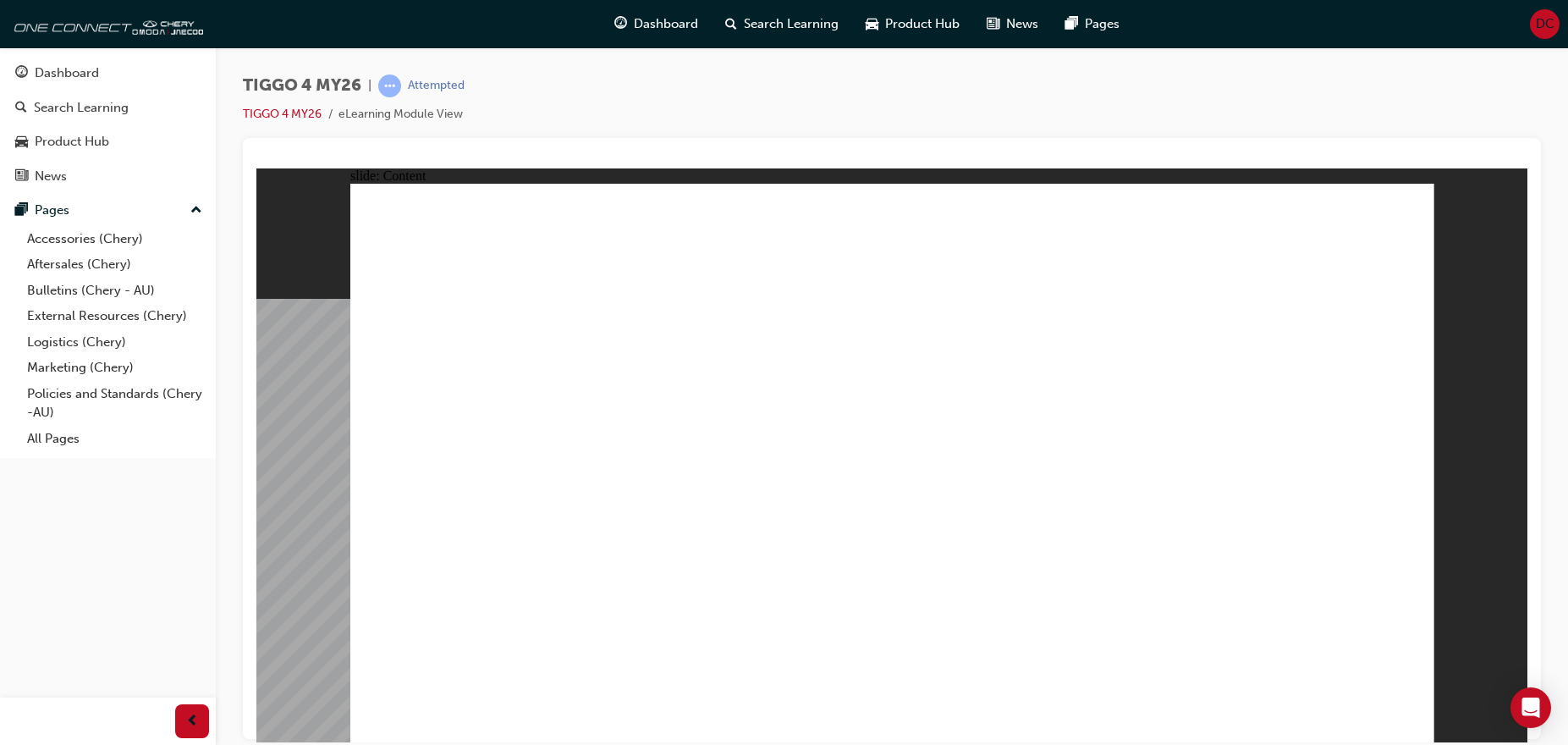 click 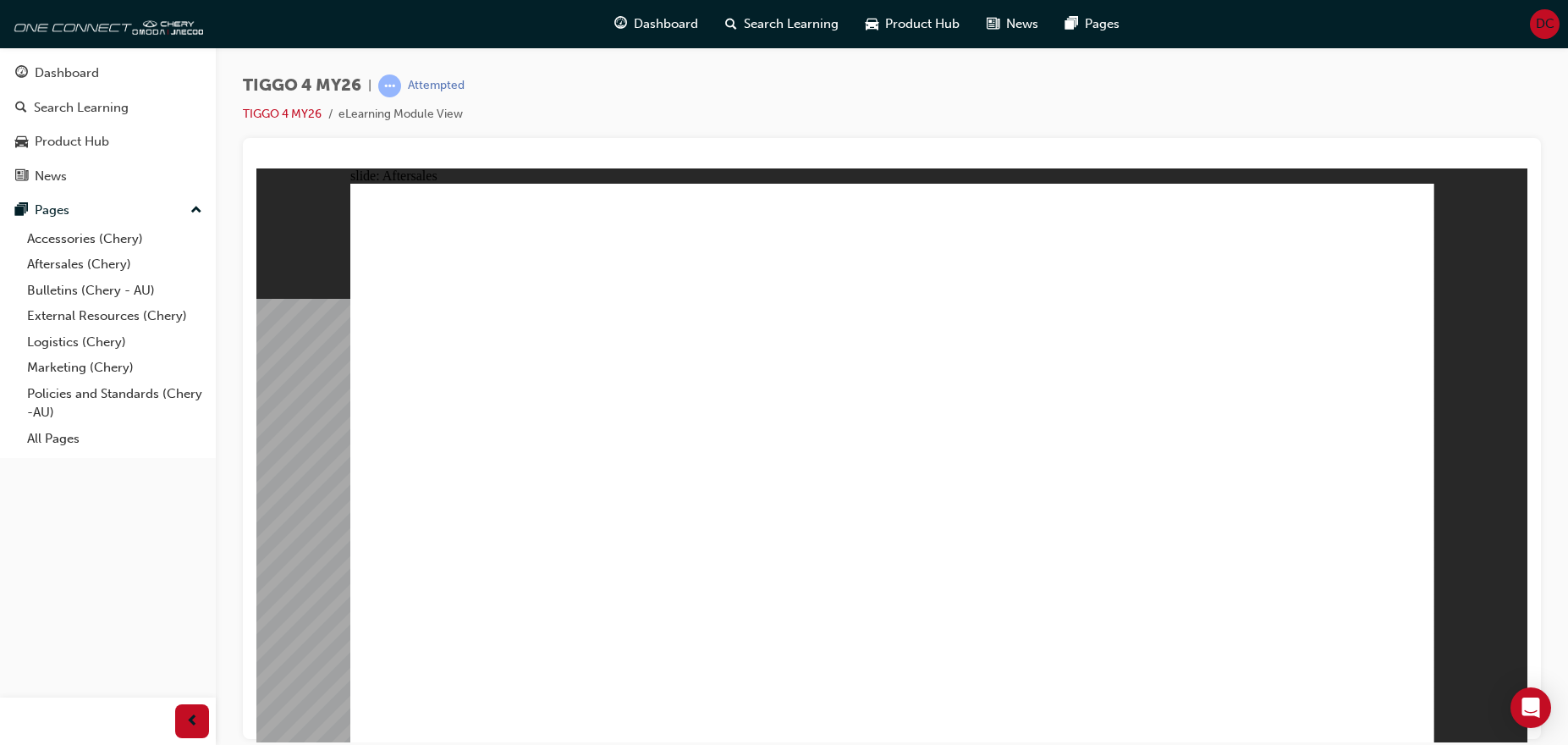 click 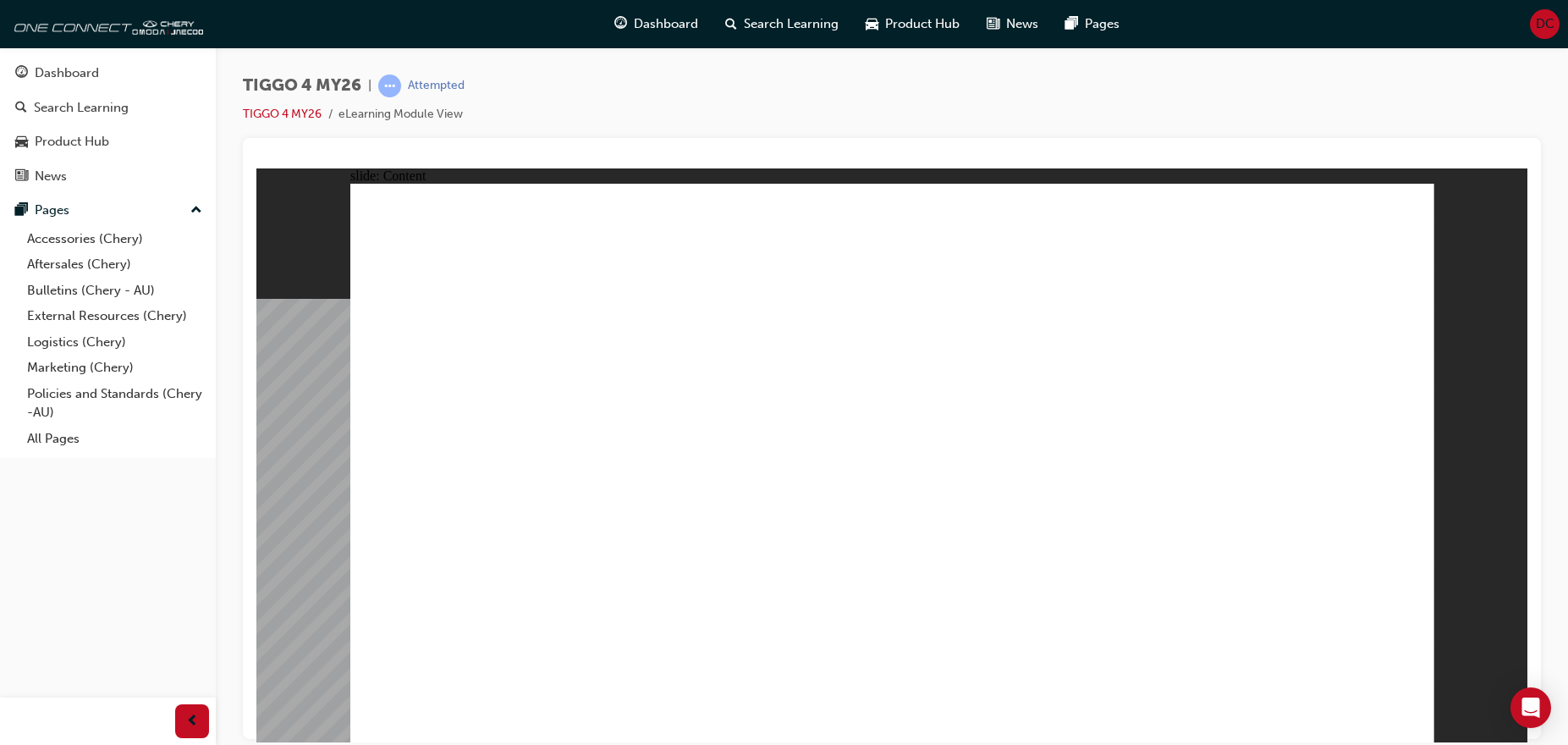 click 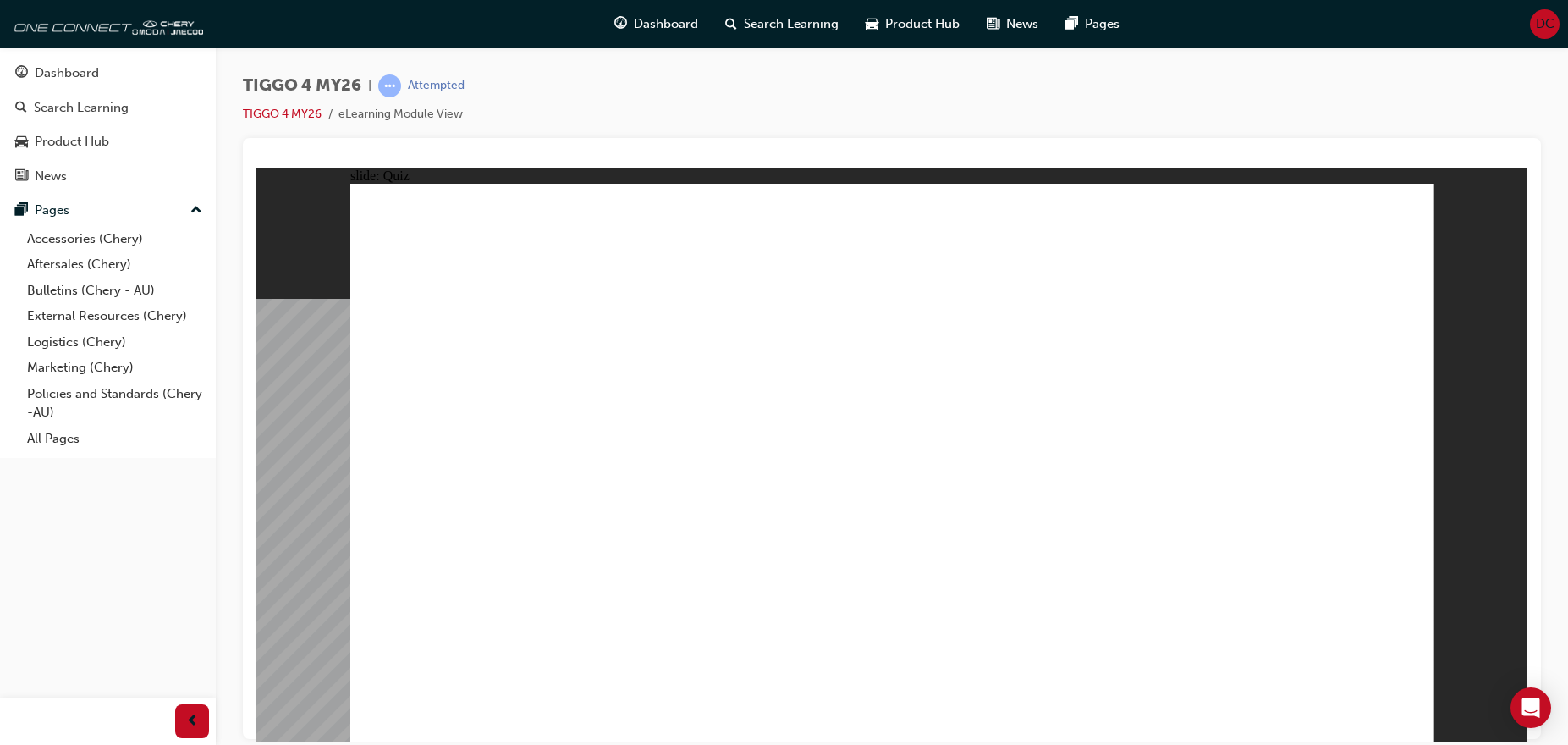 click 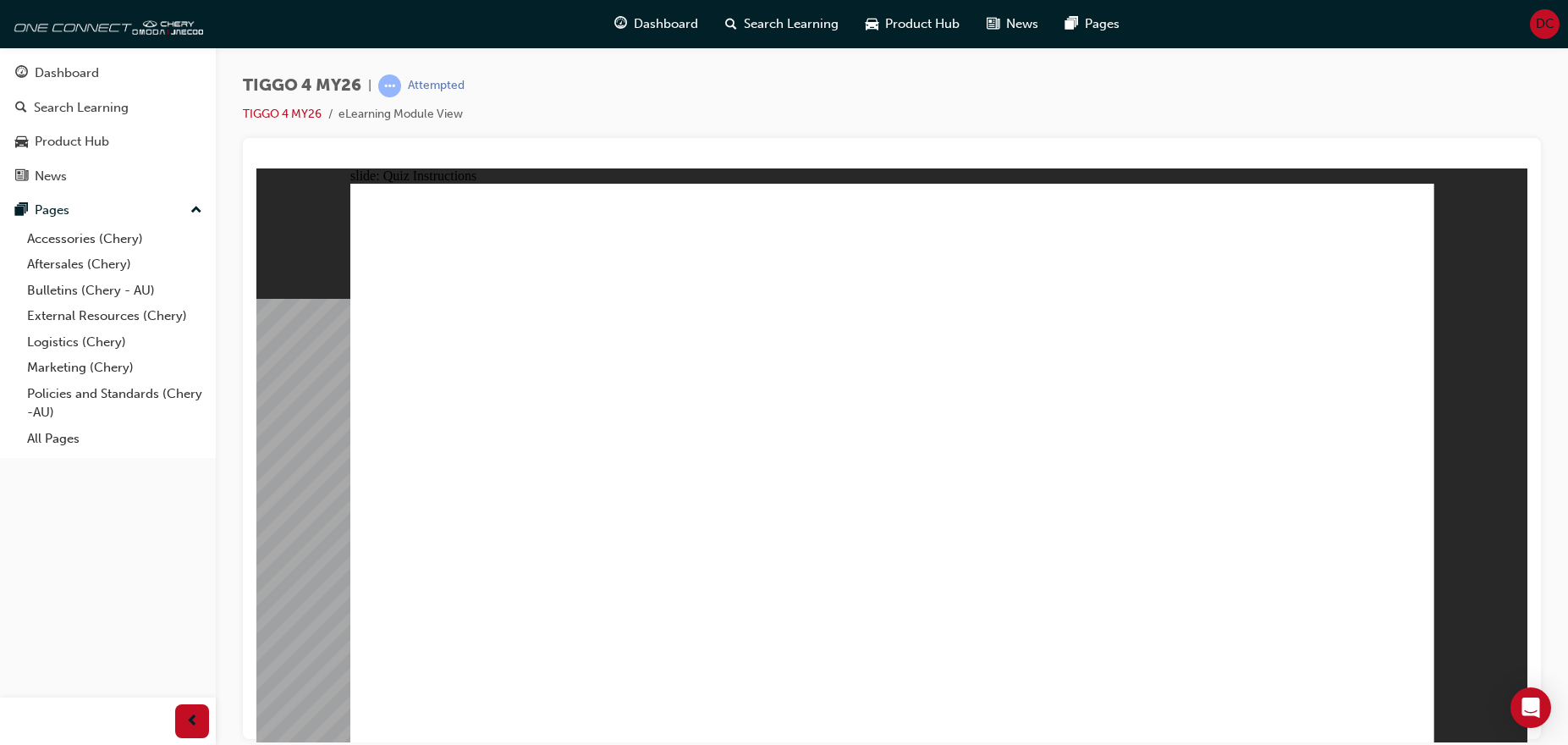 click 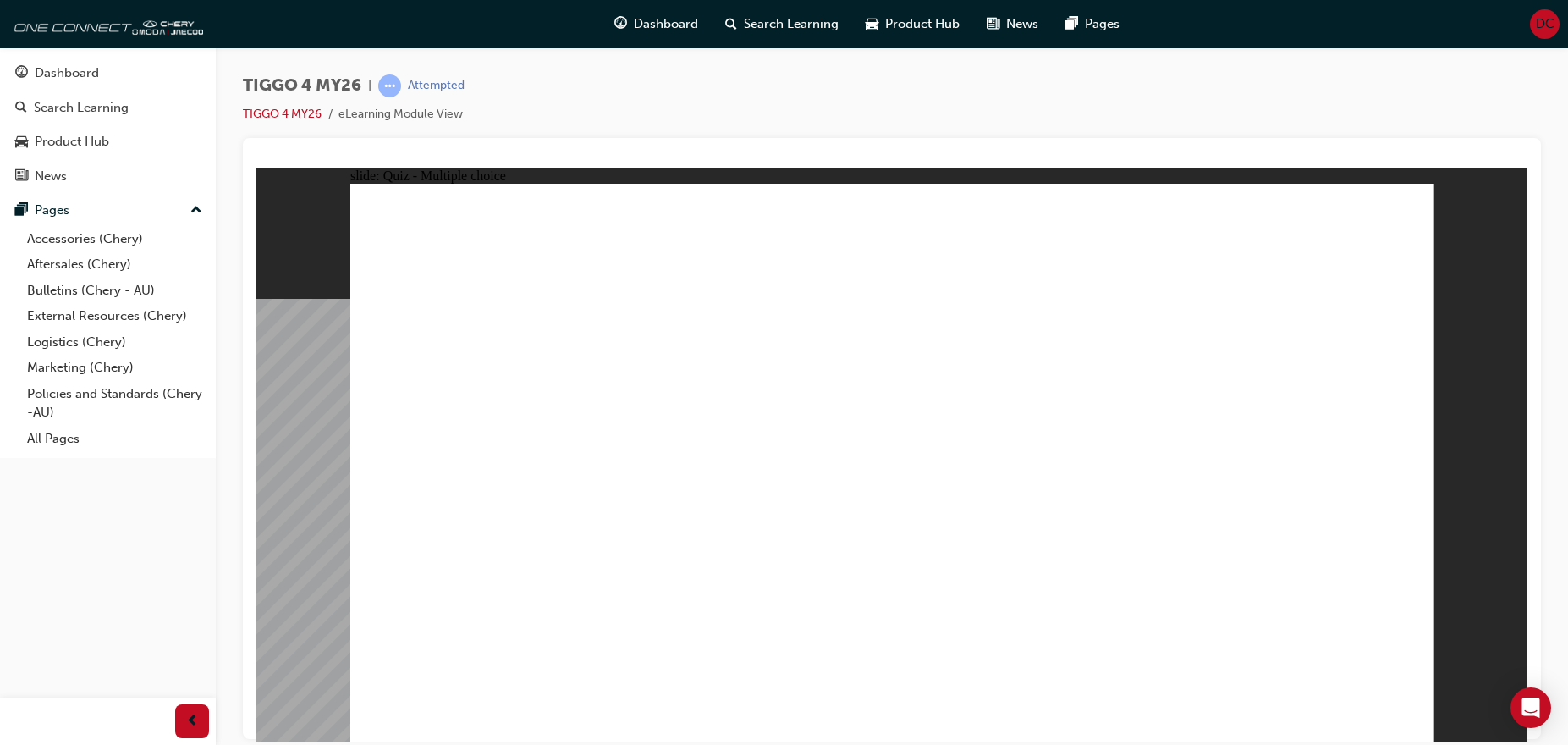 click 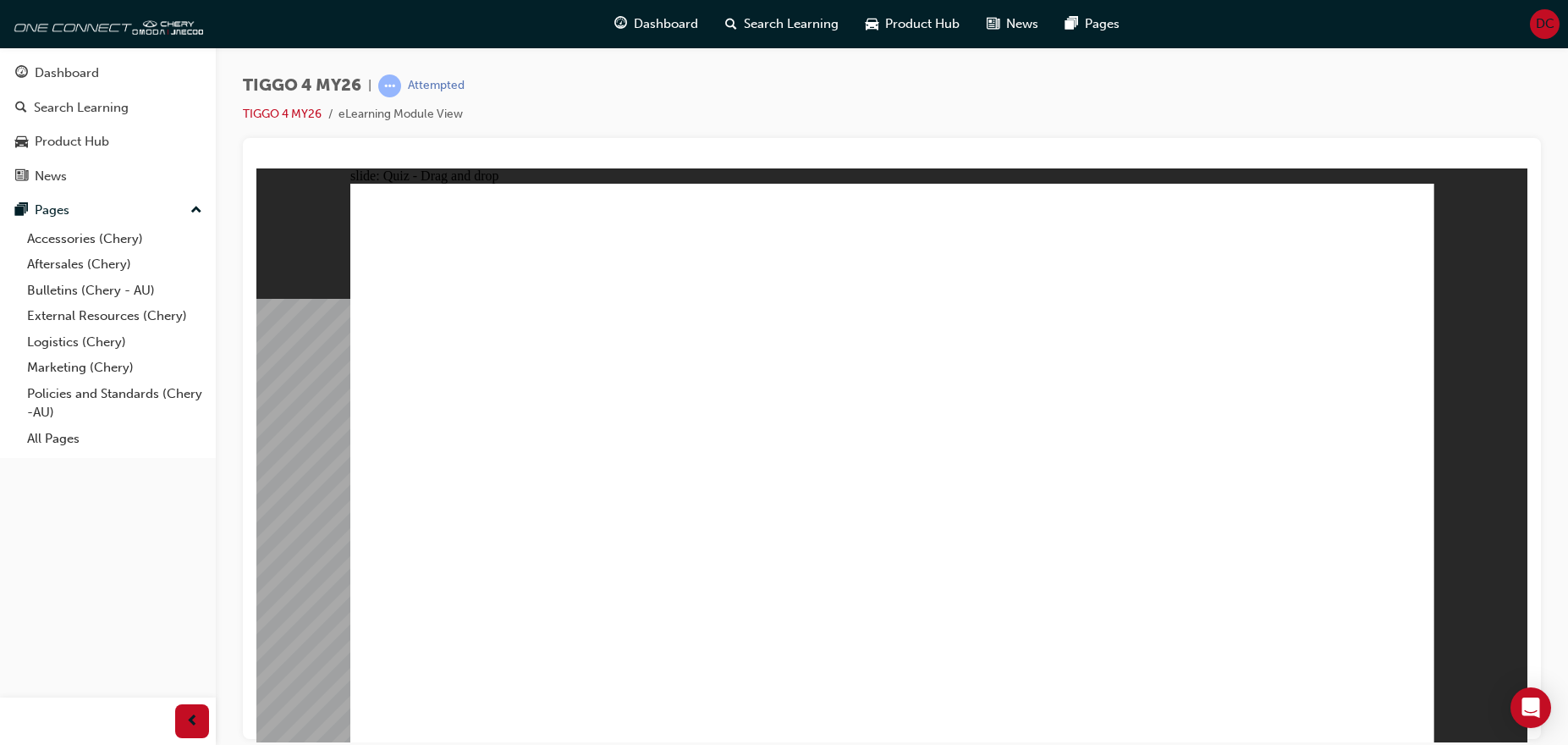drag, startPoint x: 673, startPoint y: 384, endPoint x: 667, endPoint y: 598, distance: 214.0841 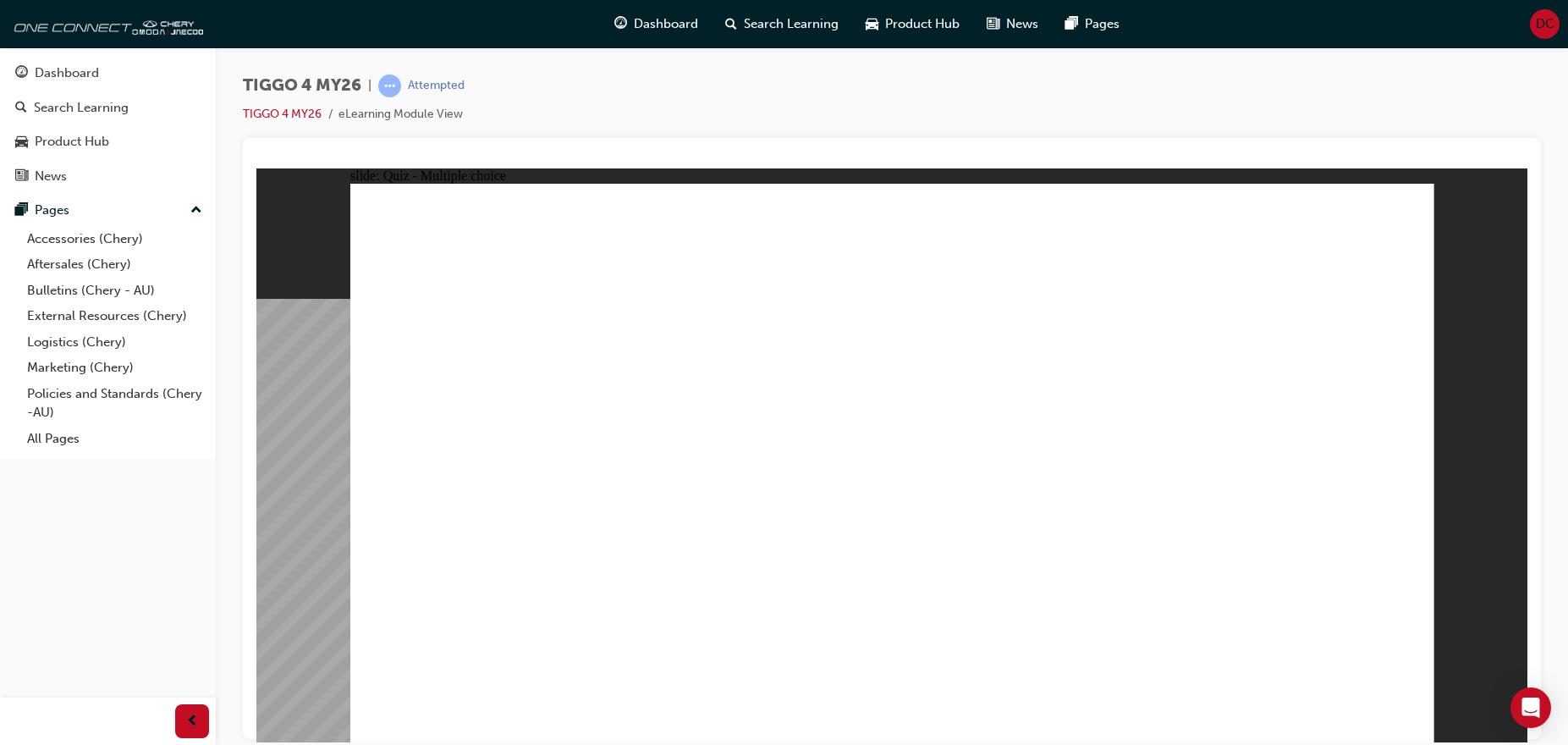 click 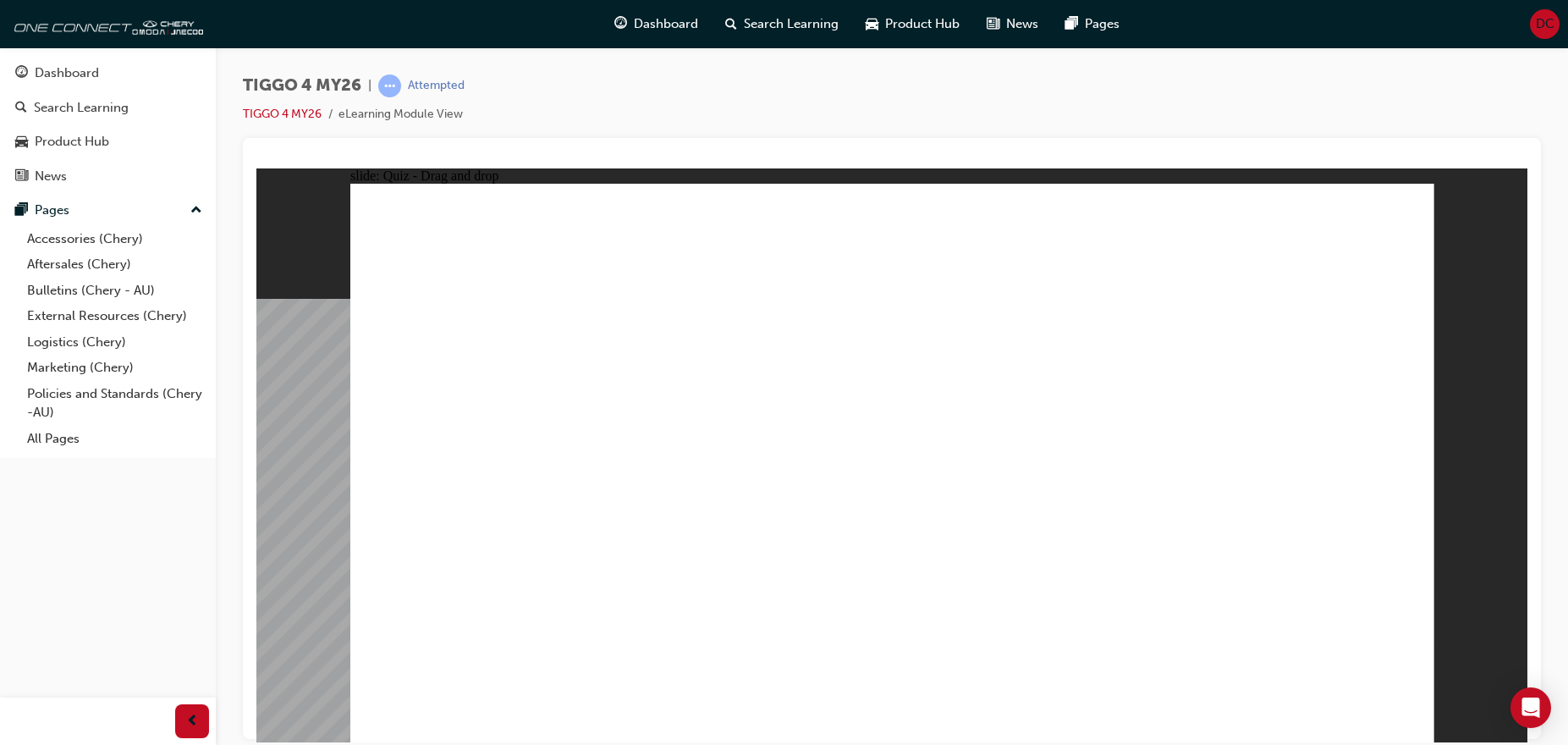 drag, startPoint x: 702, startPoint y: 401, endPoint x: 1263, endPoint y: 365, distance: 562.1539 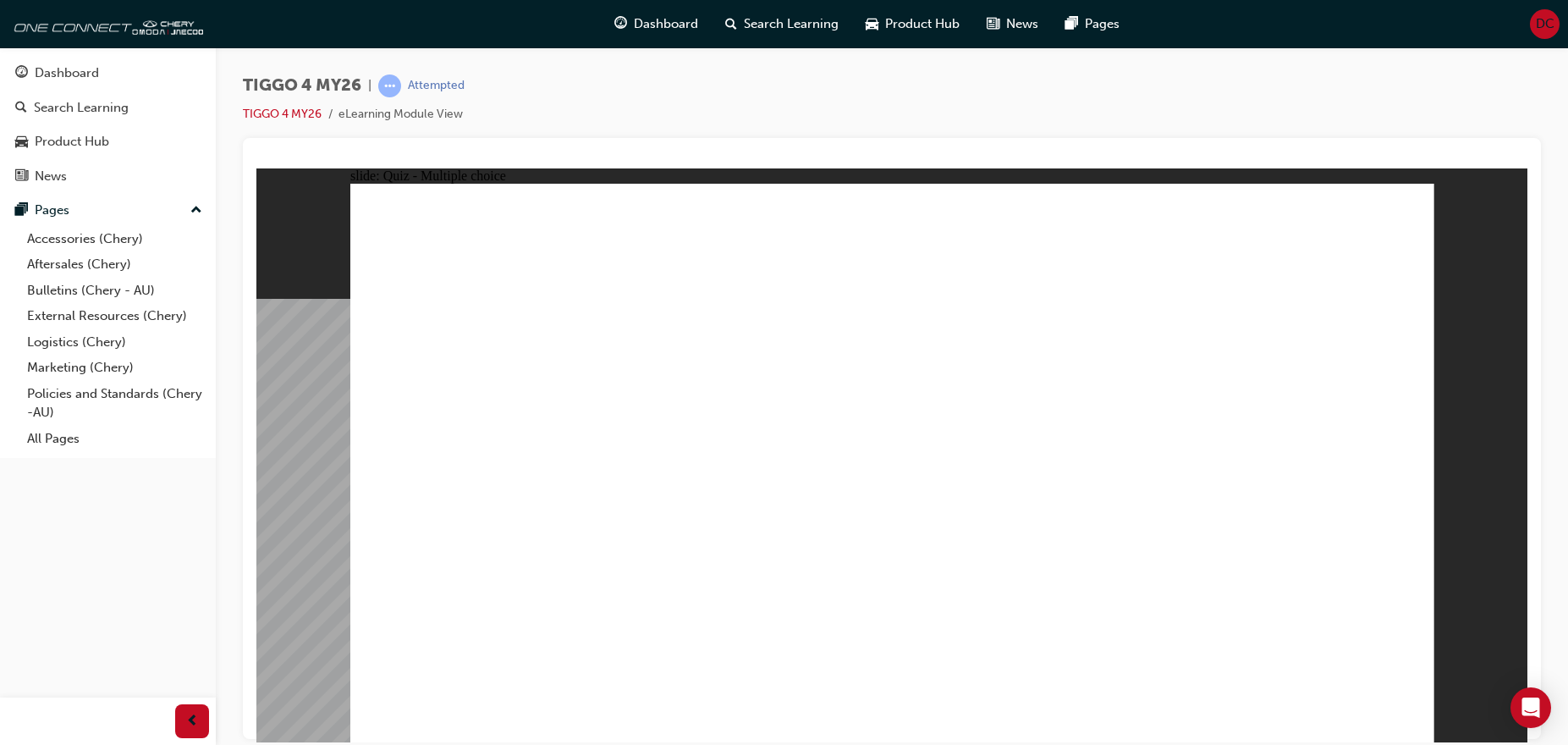 click 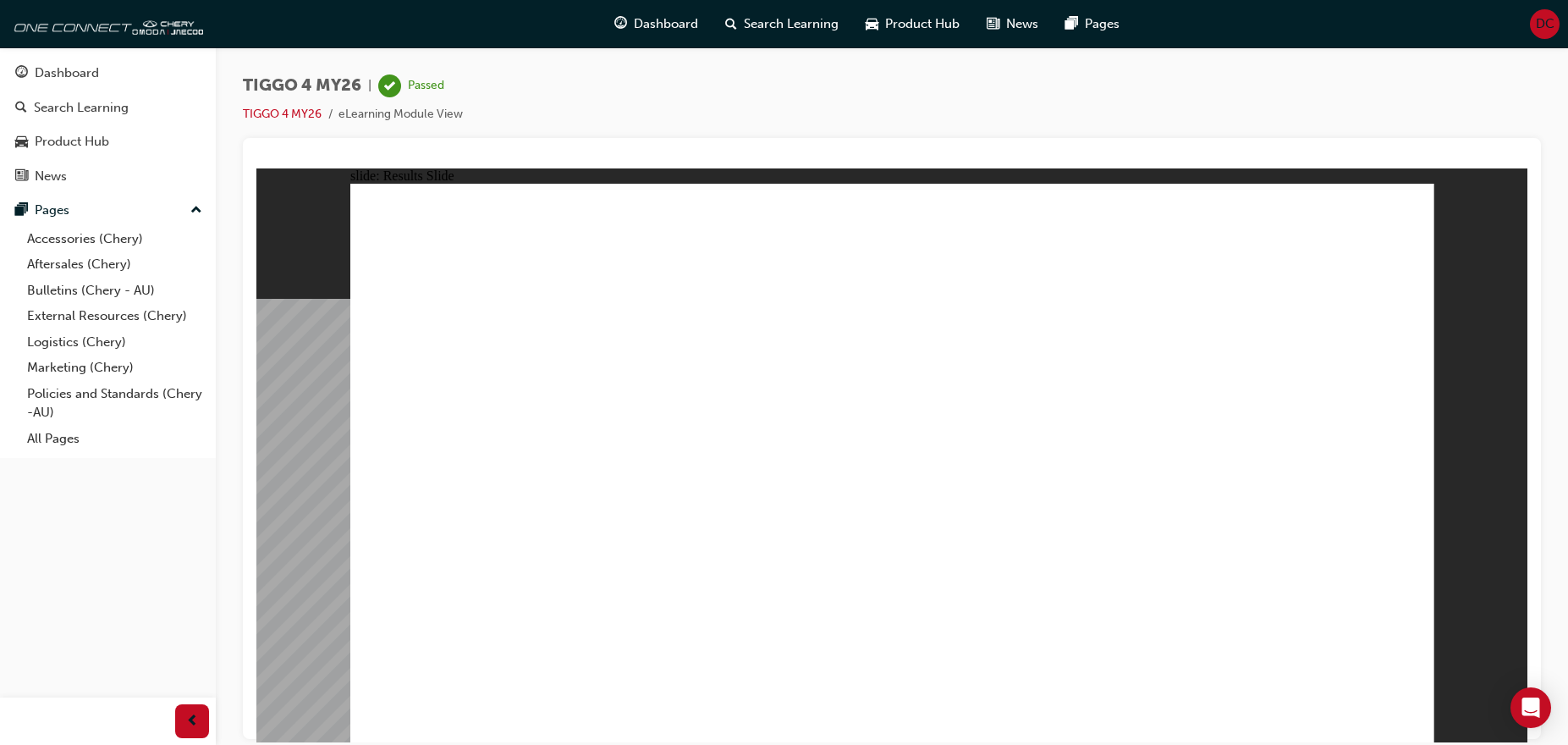 click 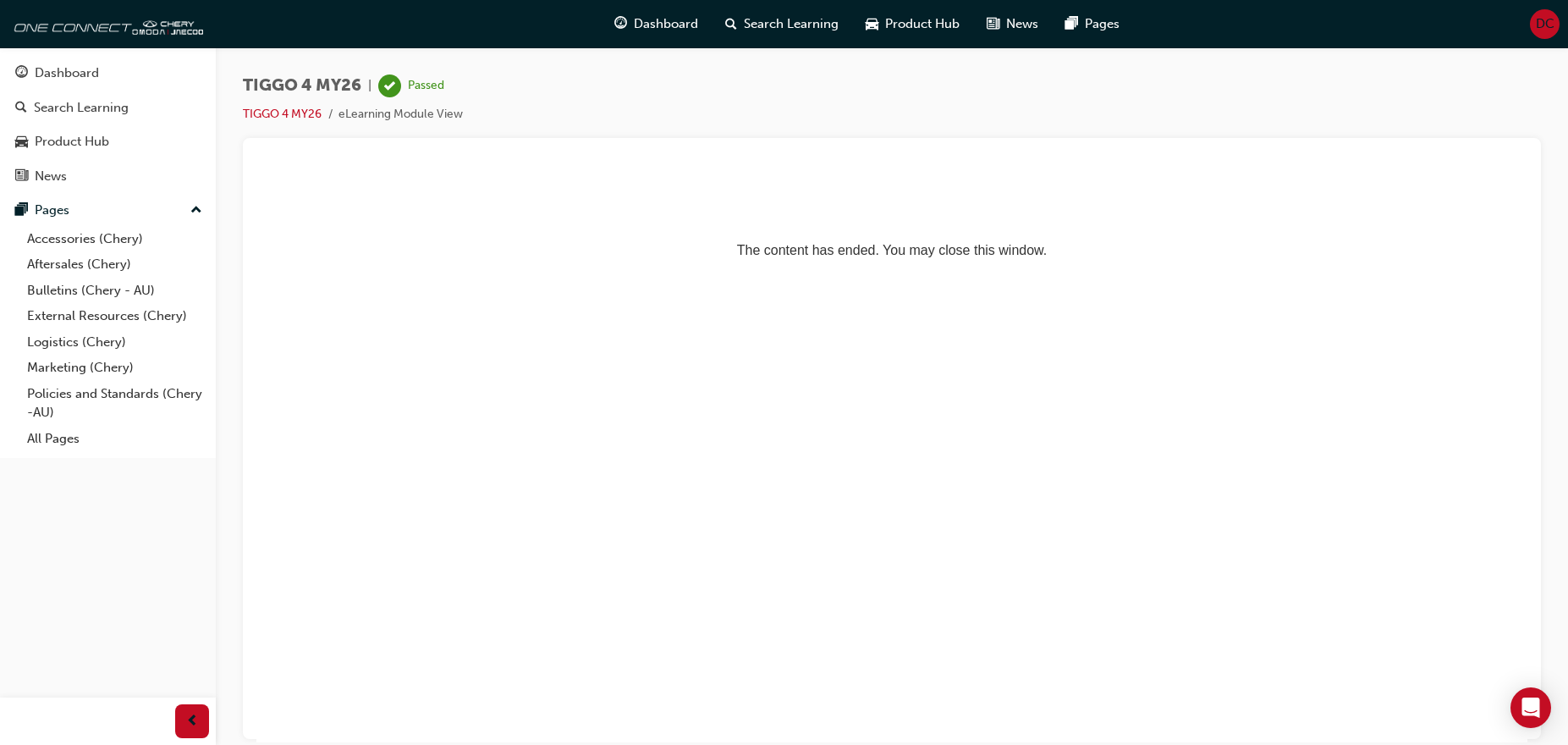 scroll, scrollTop: 0, scrollLeft: 0, axis: both 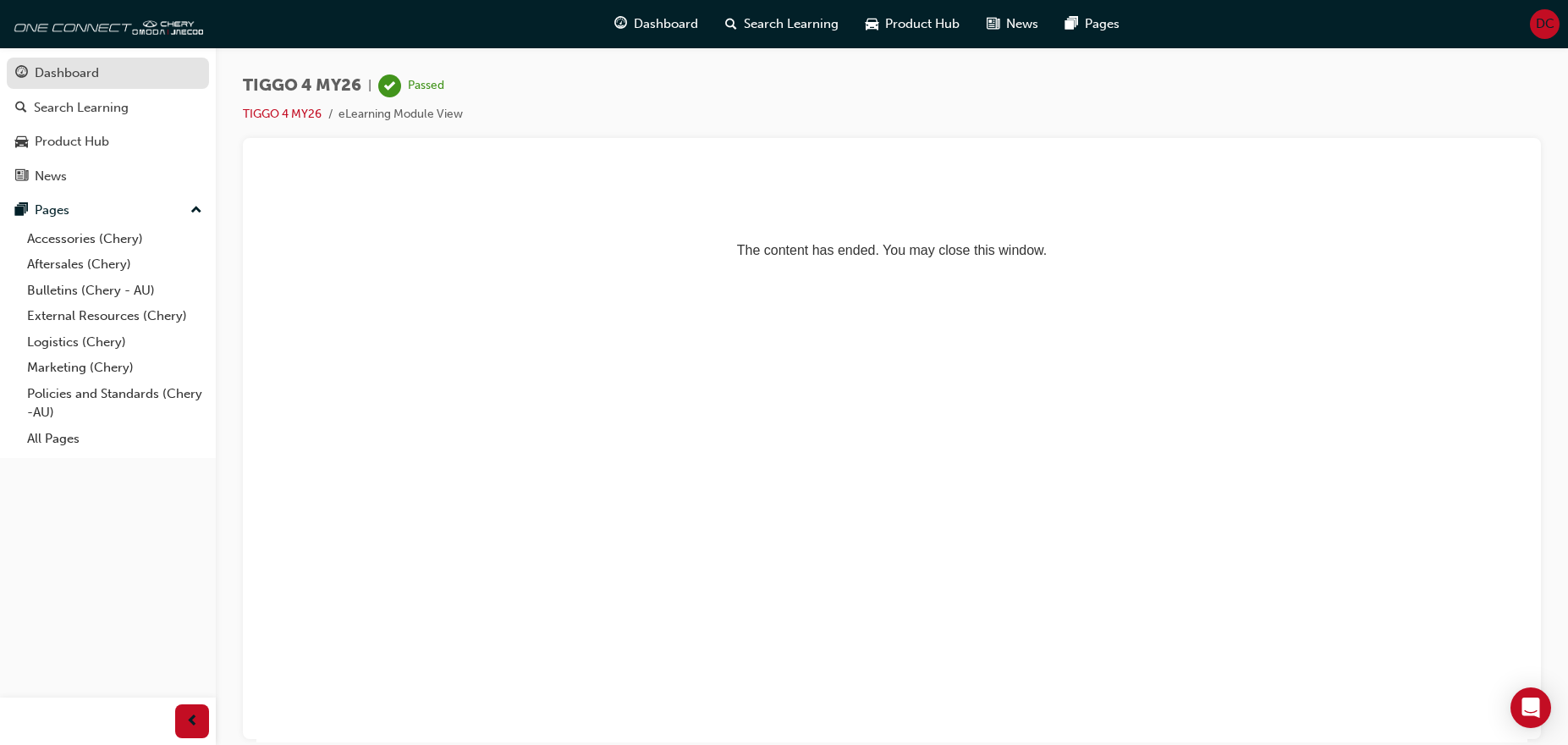 click on "Dashboard" at bounding box center [67, 73] 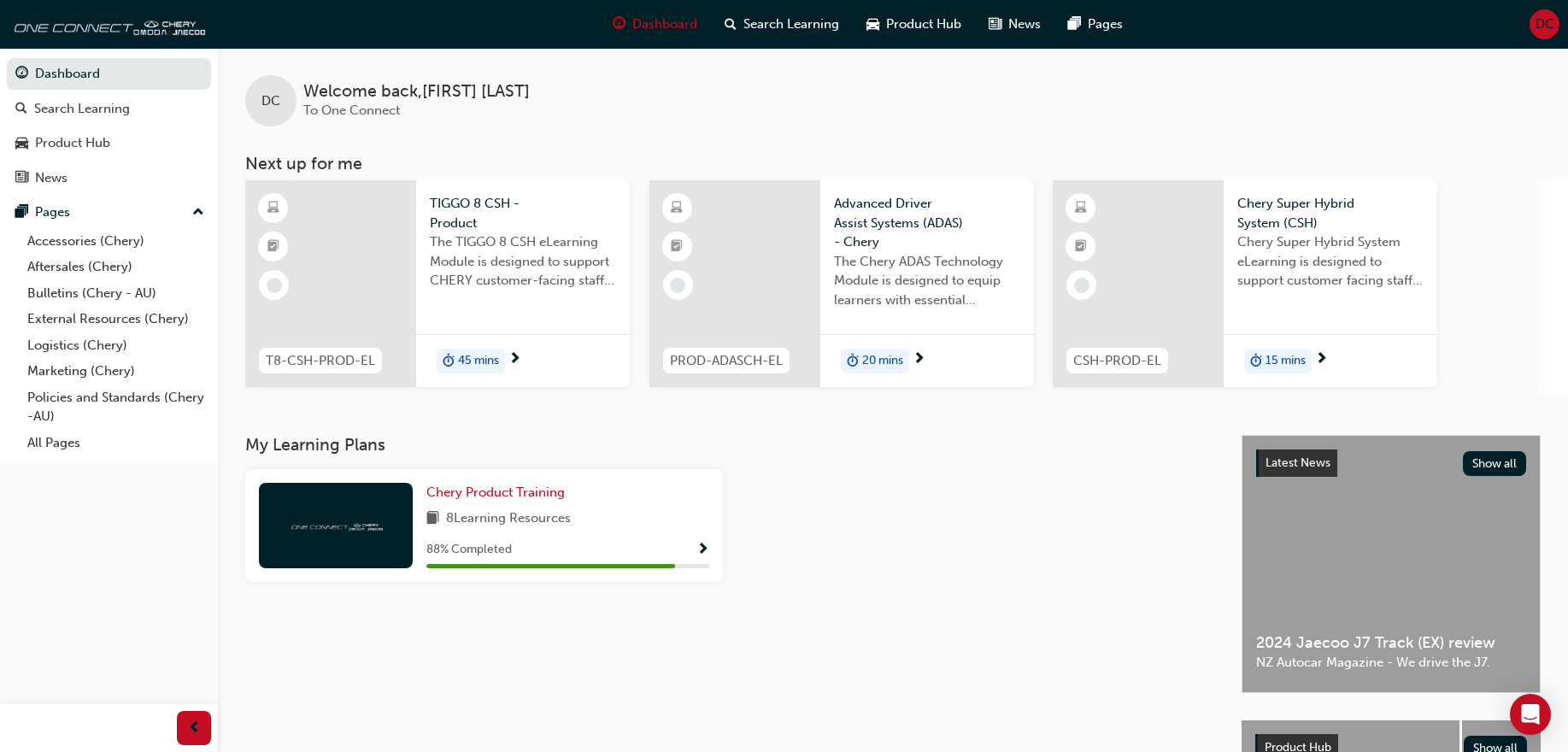 click at bounding box center (702, 550) 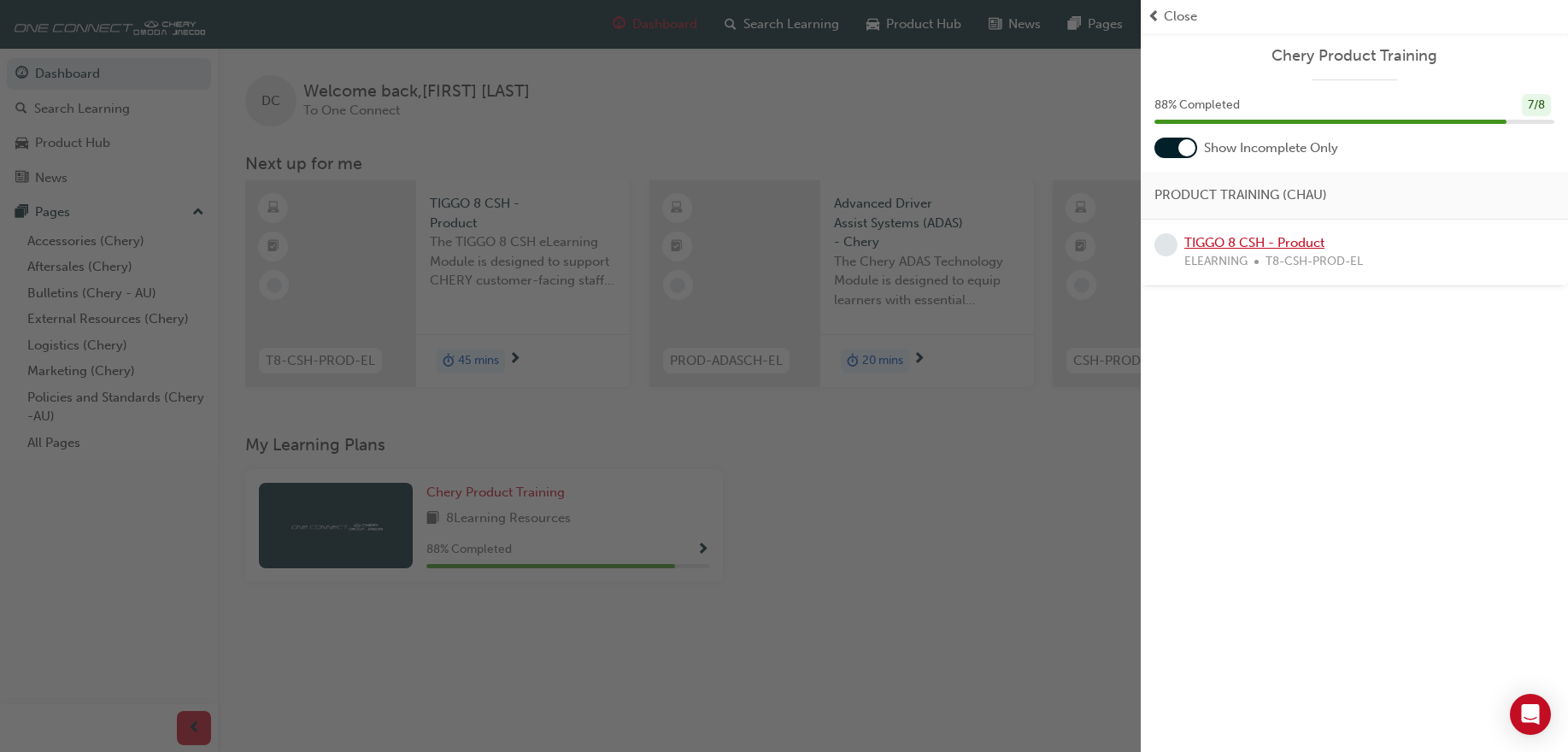 click on "TIGGO 8 CSH - Product" at bounding box center (1254, 243) 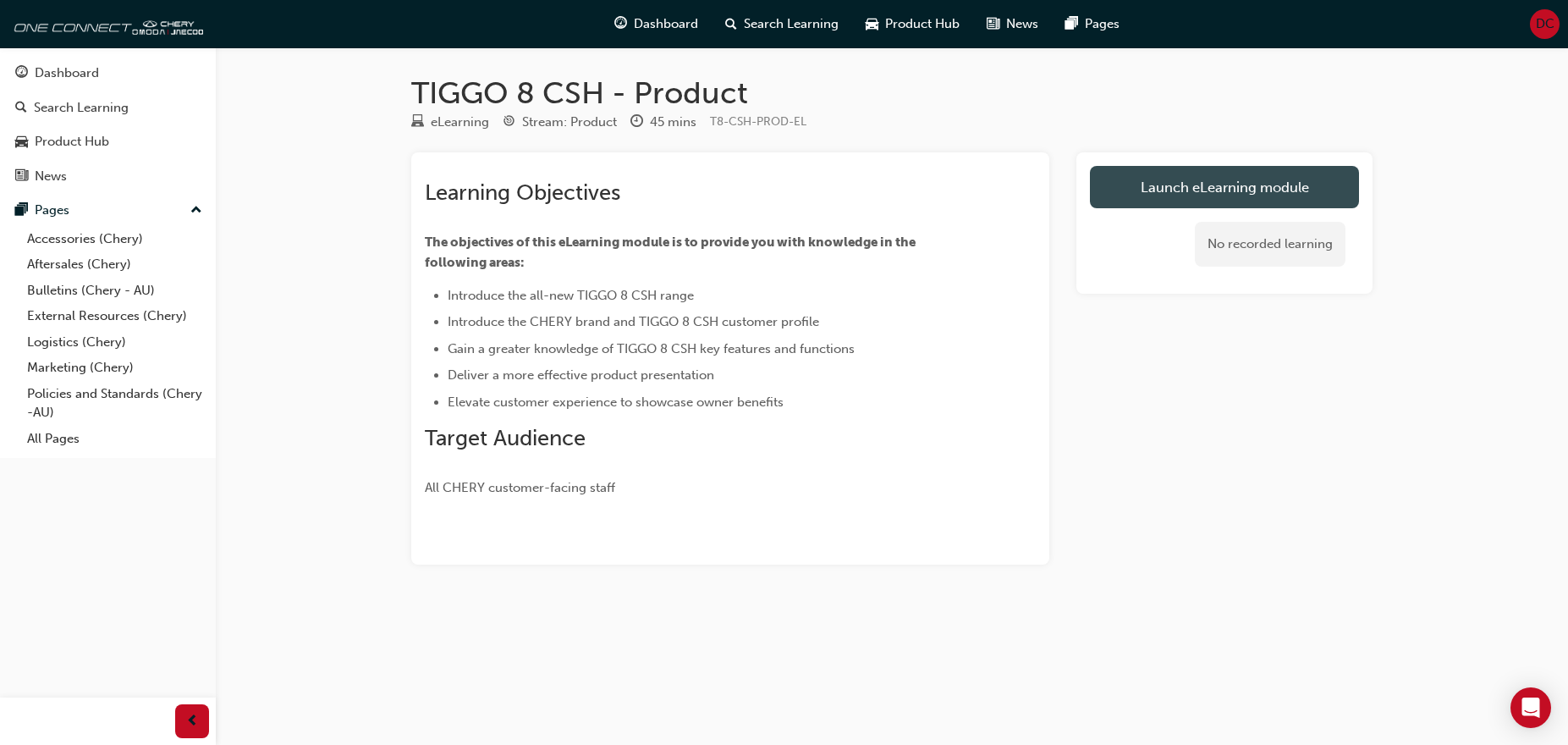 click on "Launch eLearning module" at bounding box center (1224, 187) 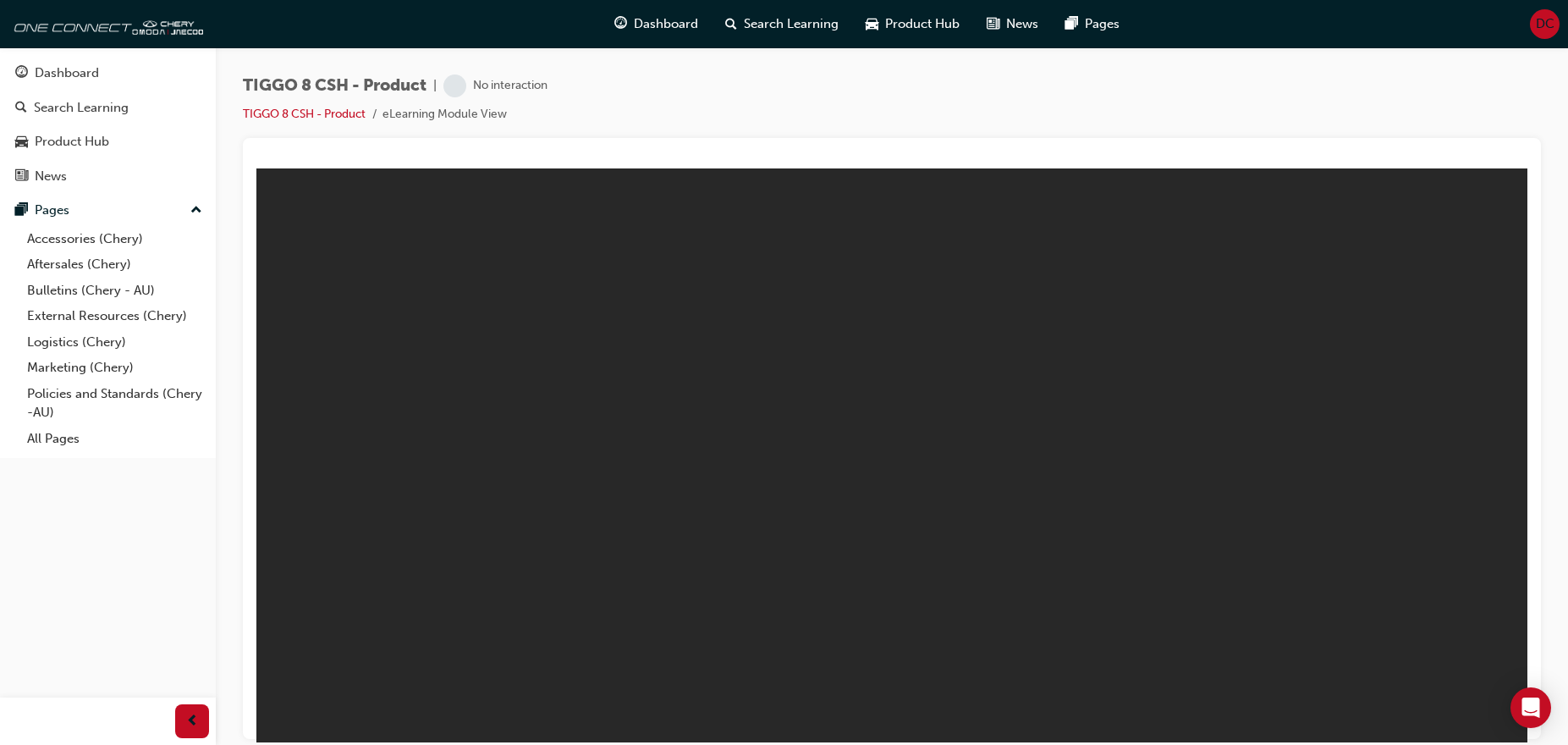 scroll, scrollTop: 0, scrollLeft: 0, axis: both 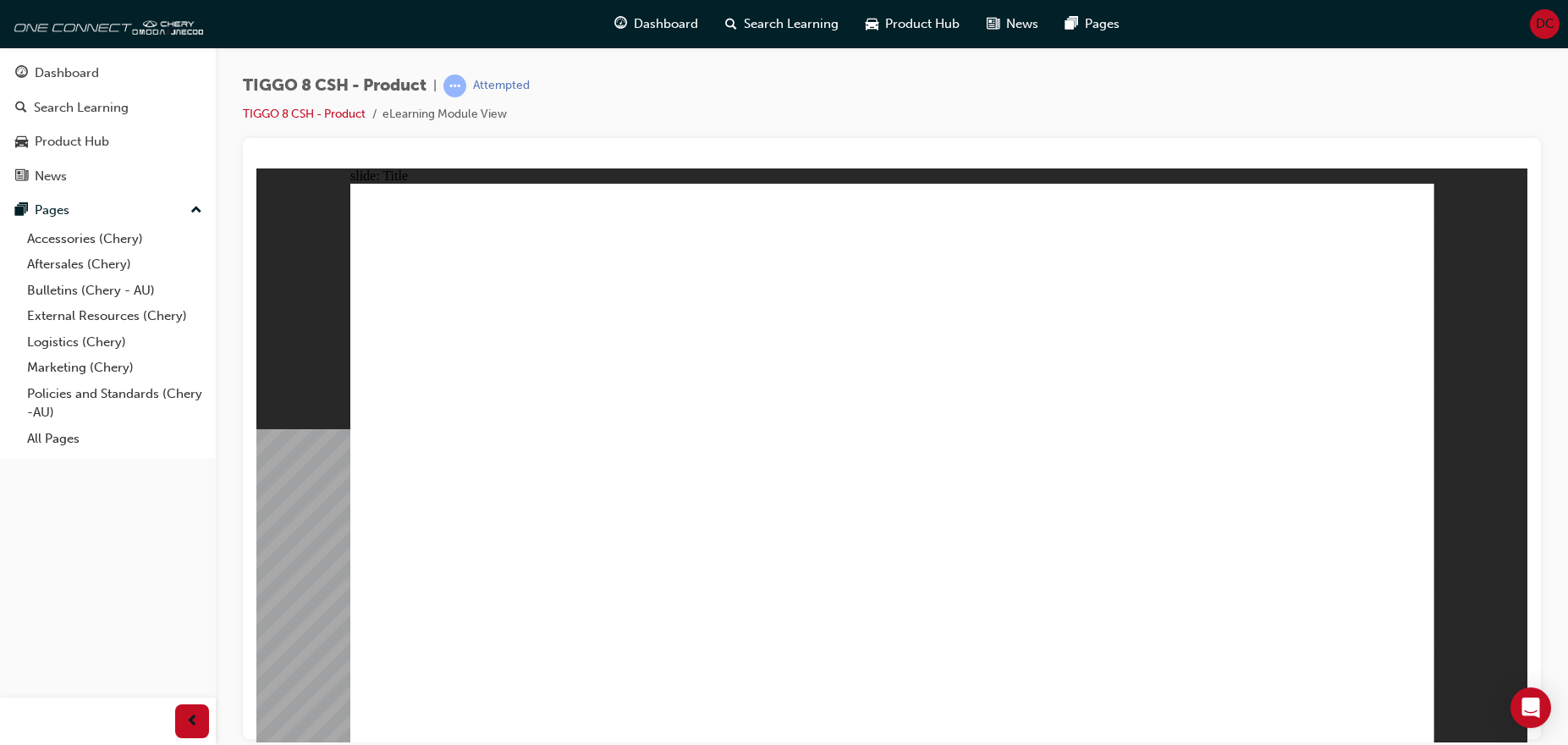 click 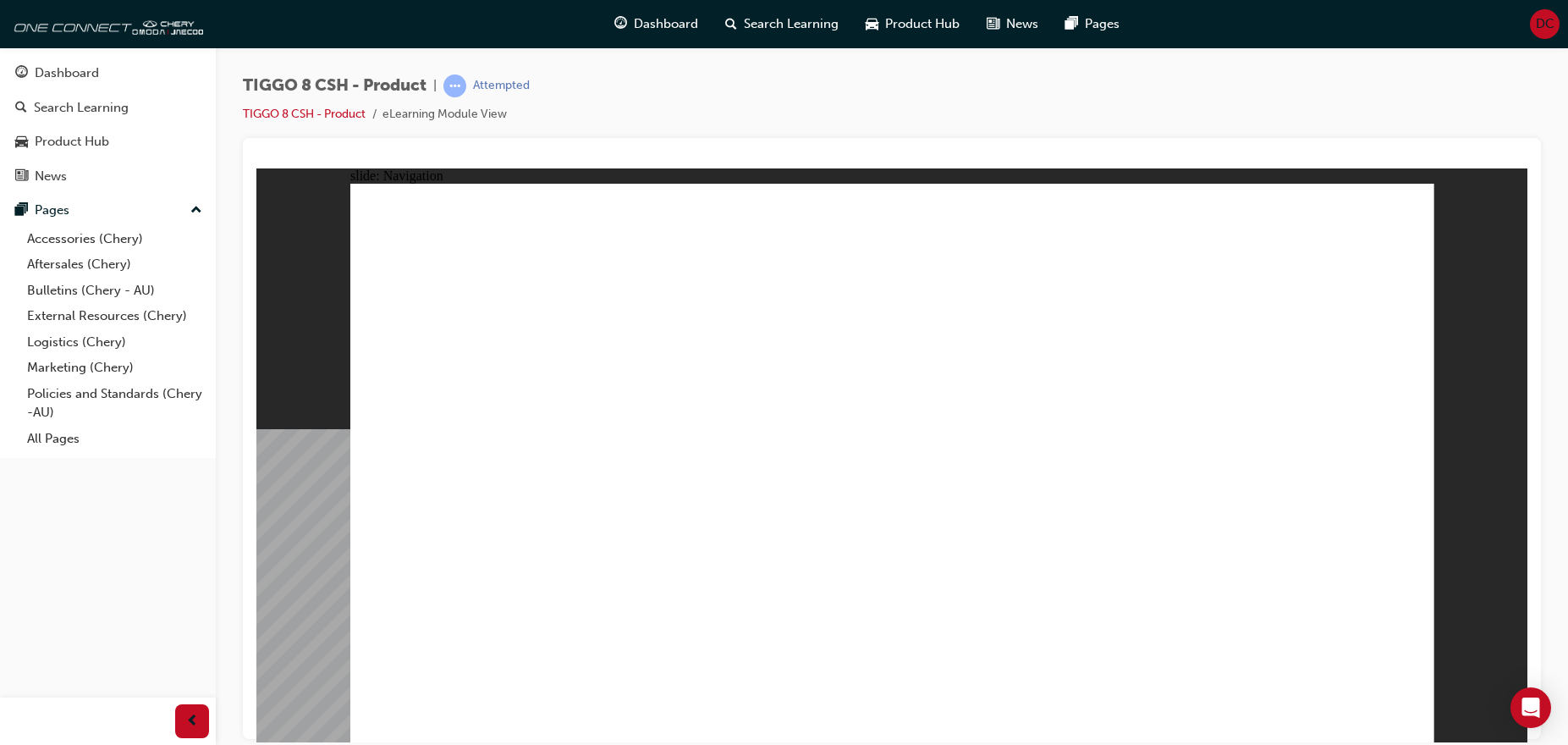 click 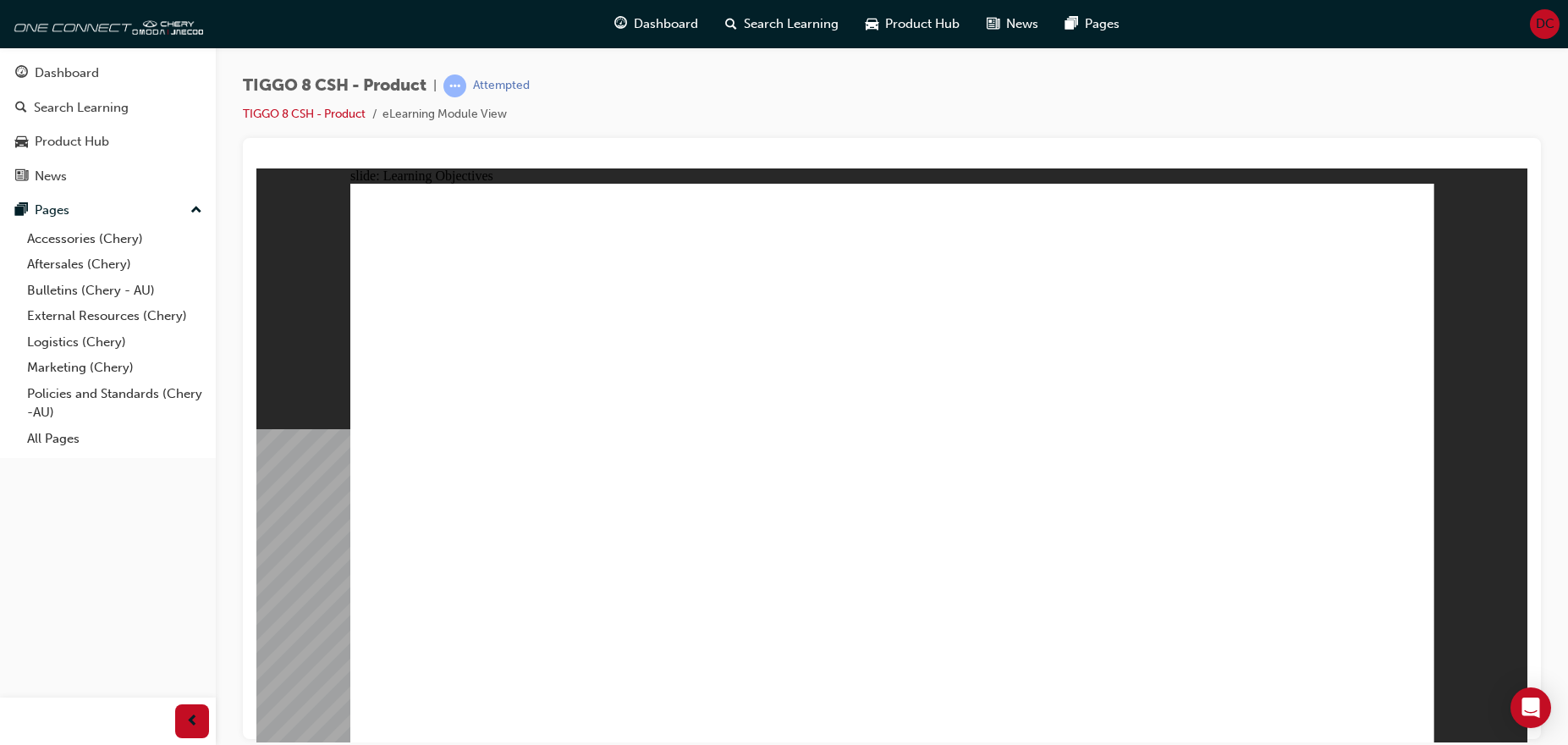 click 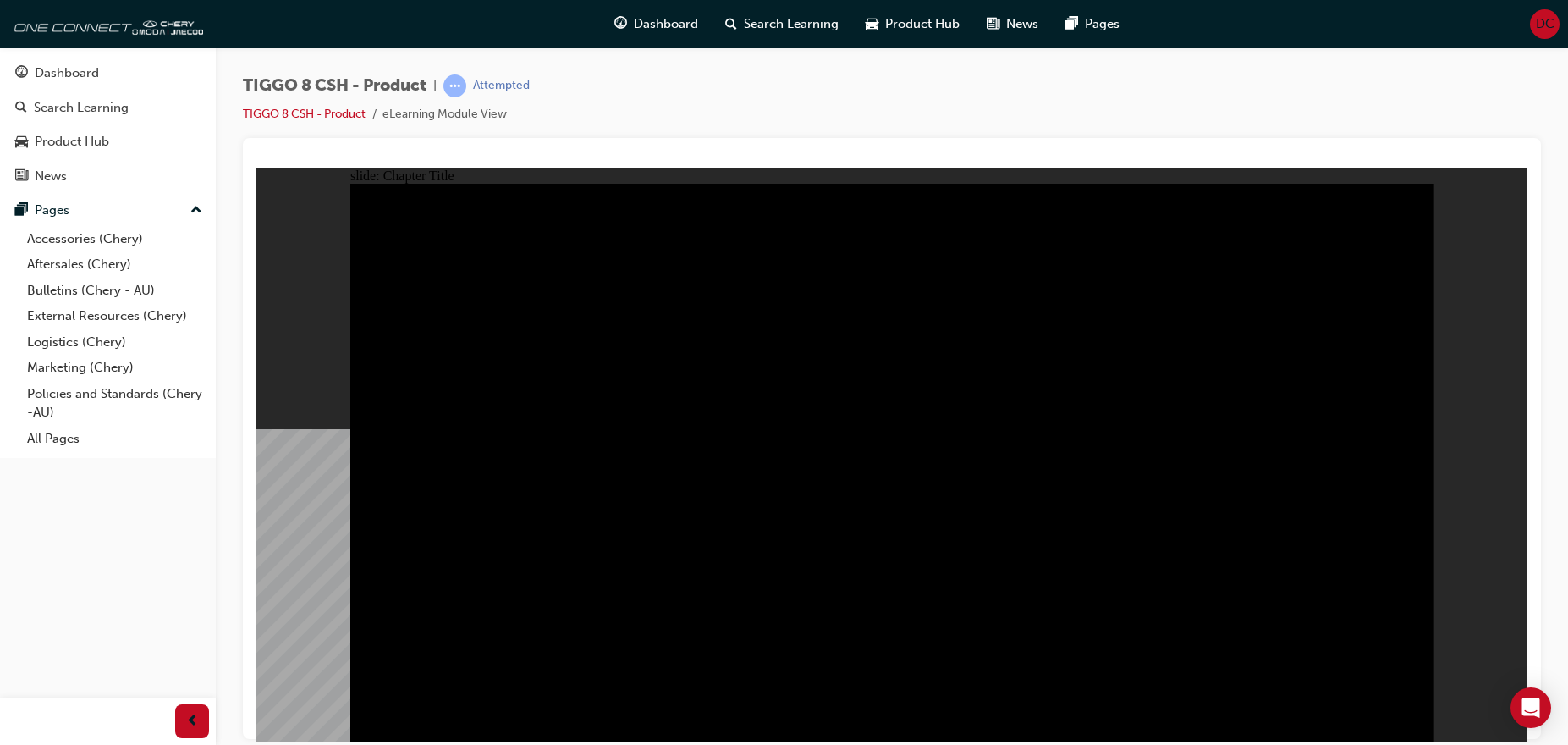 click 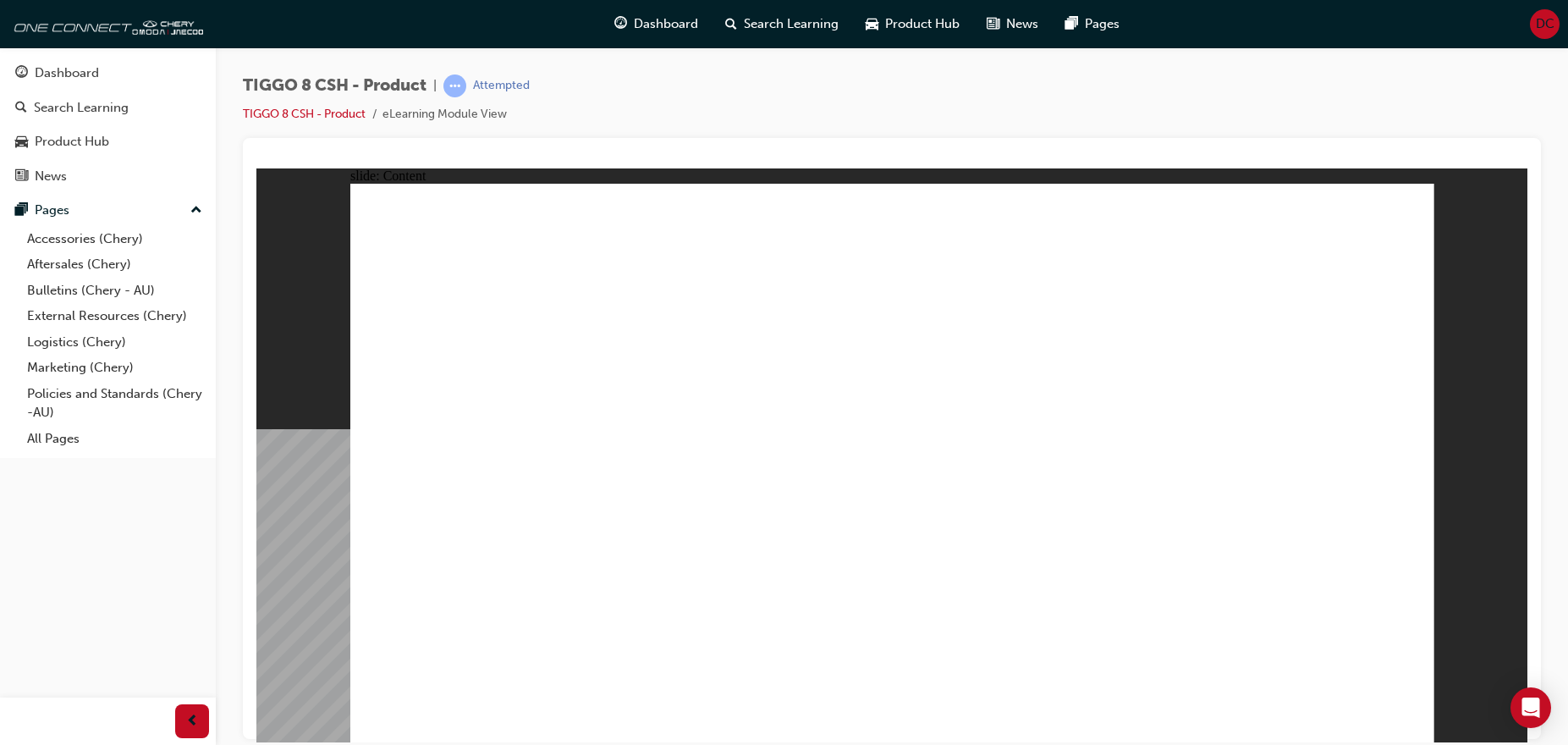 click 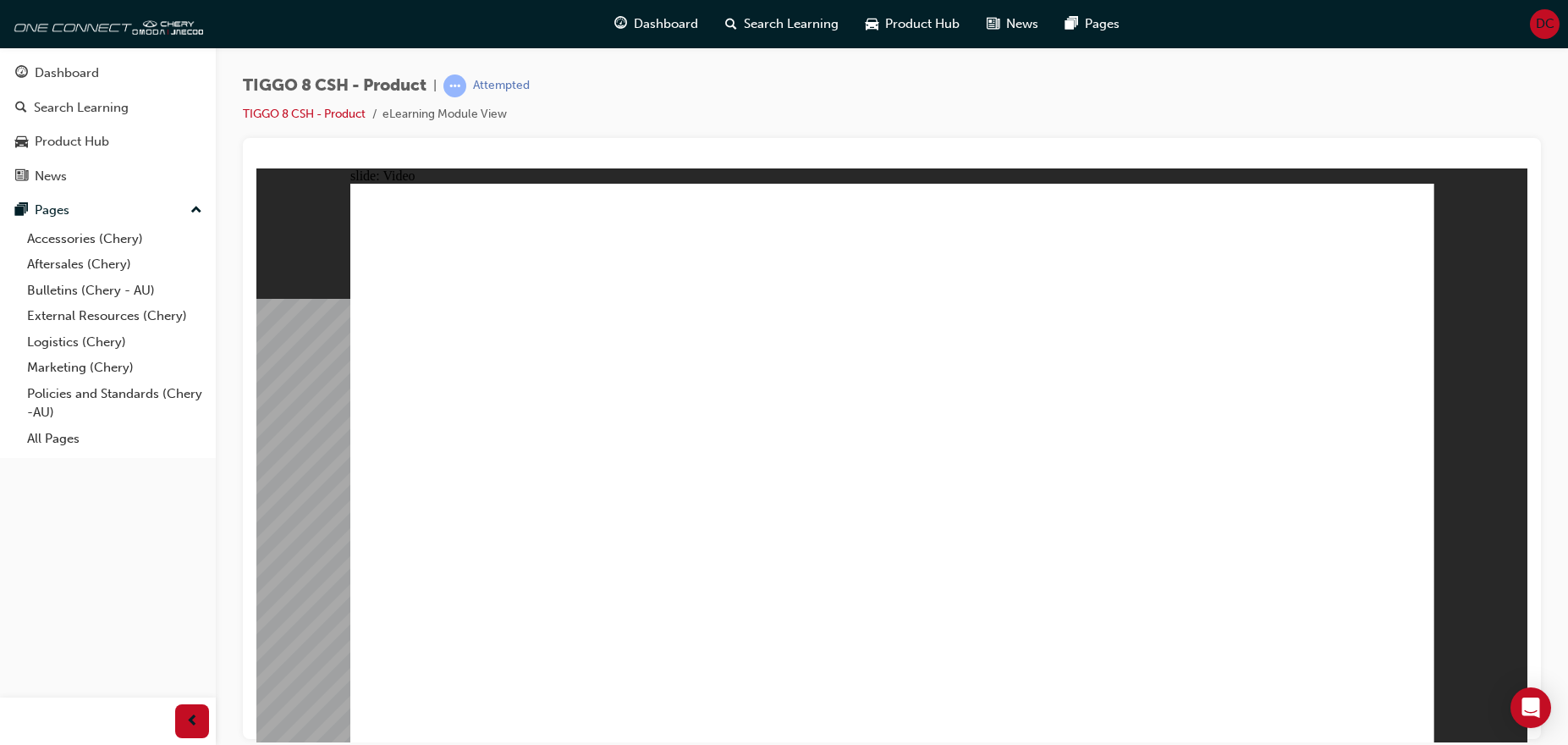 click 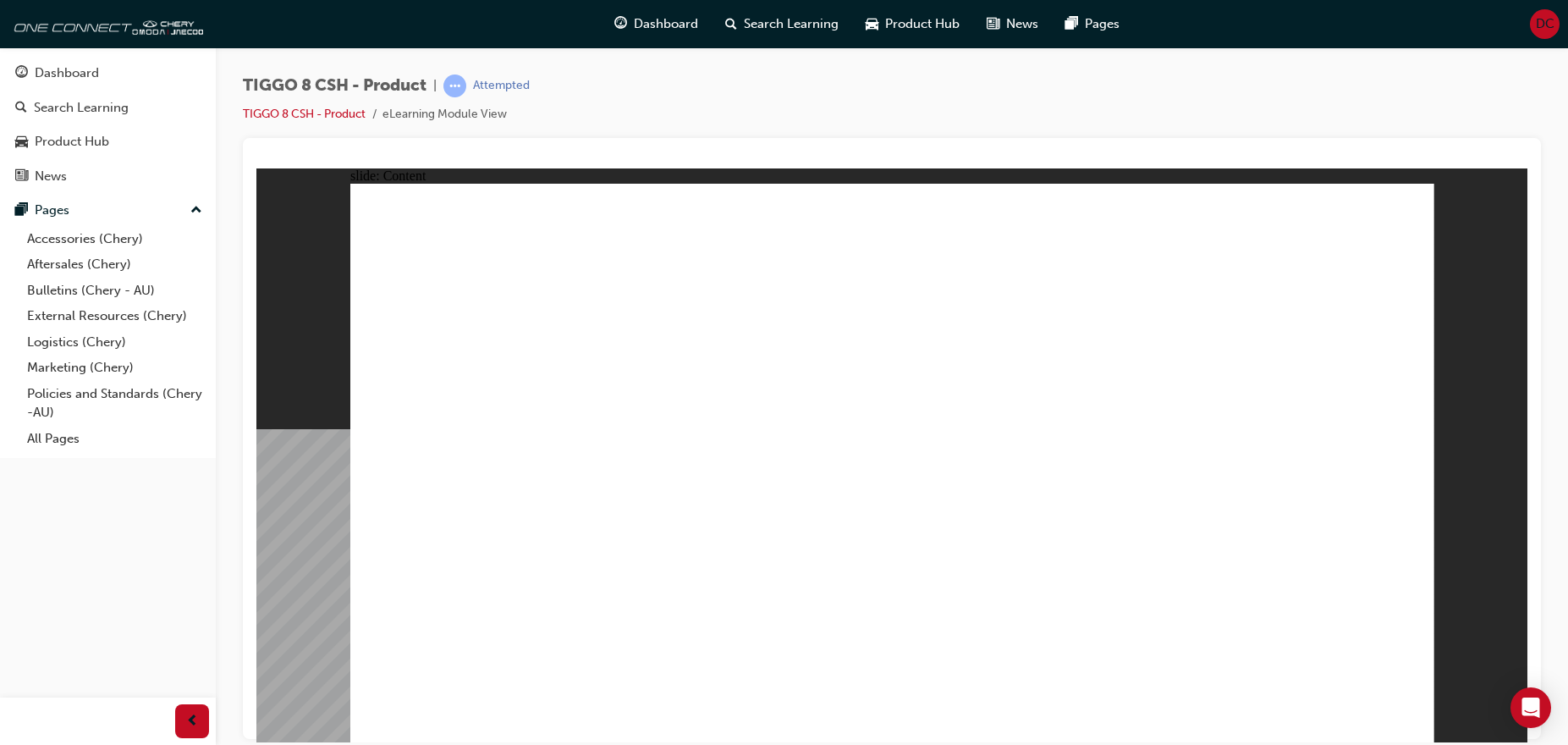 click 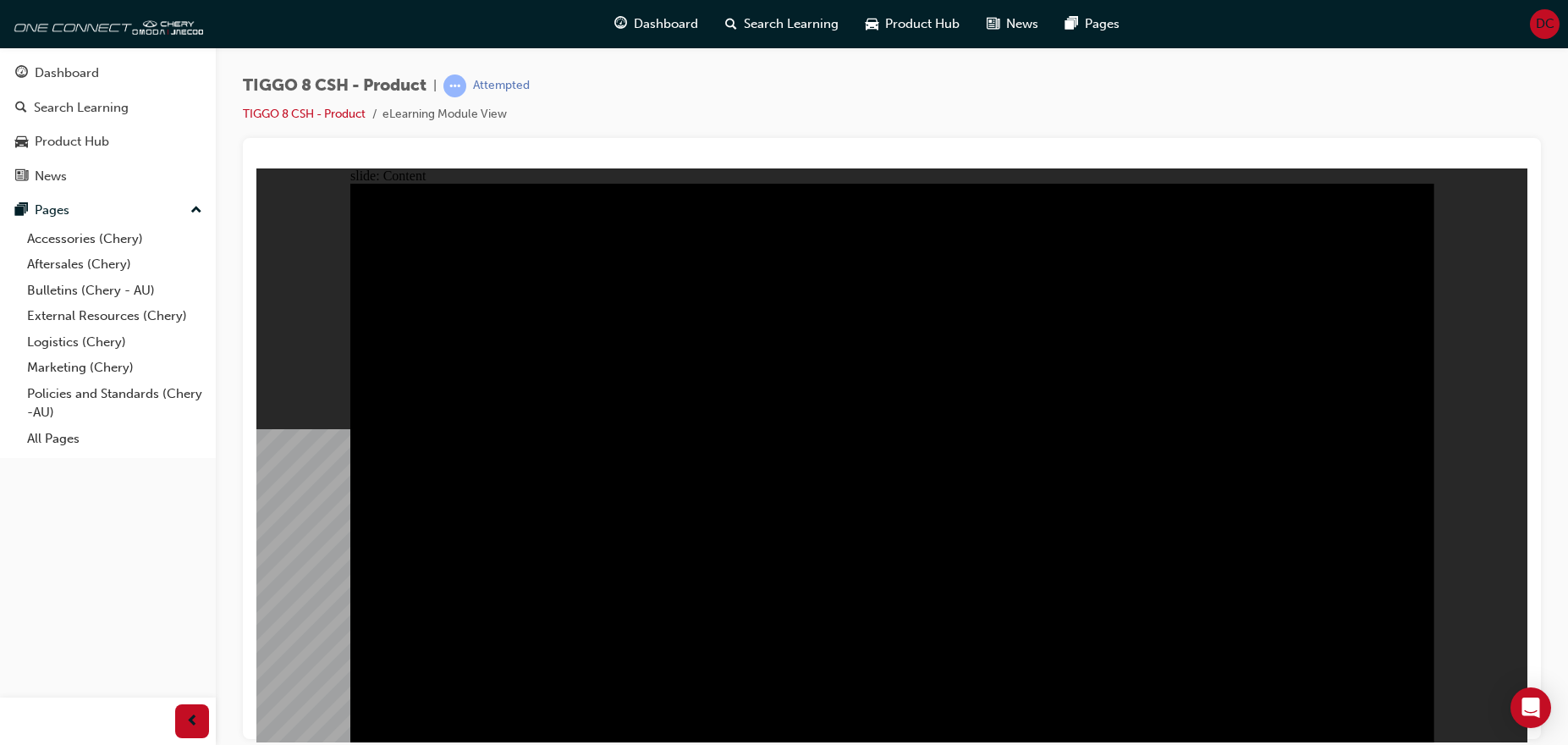 click 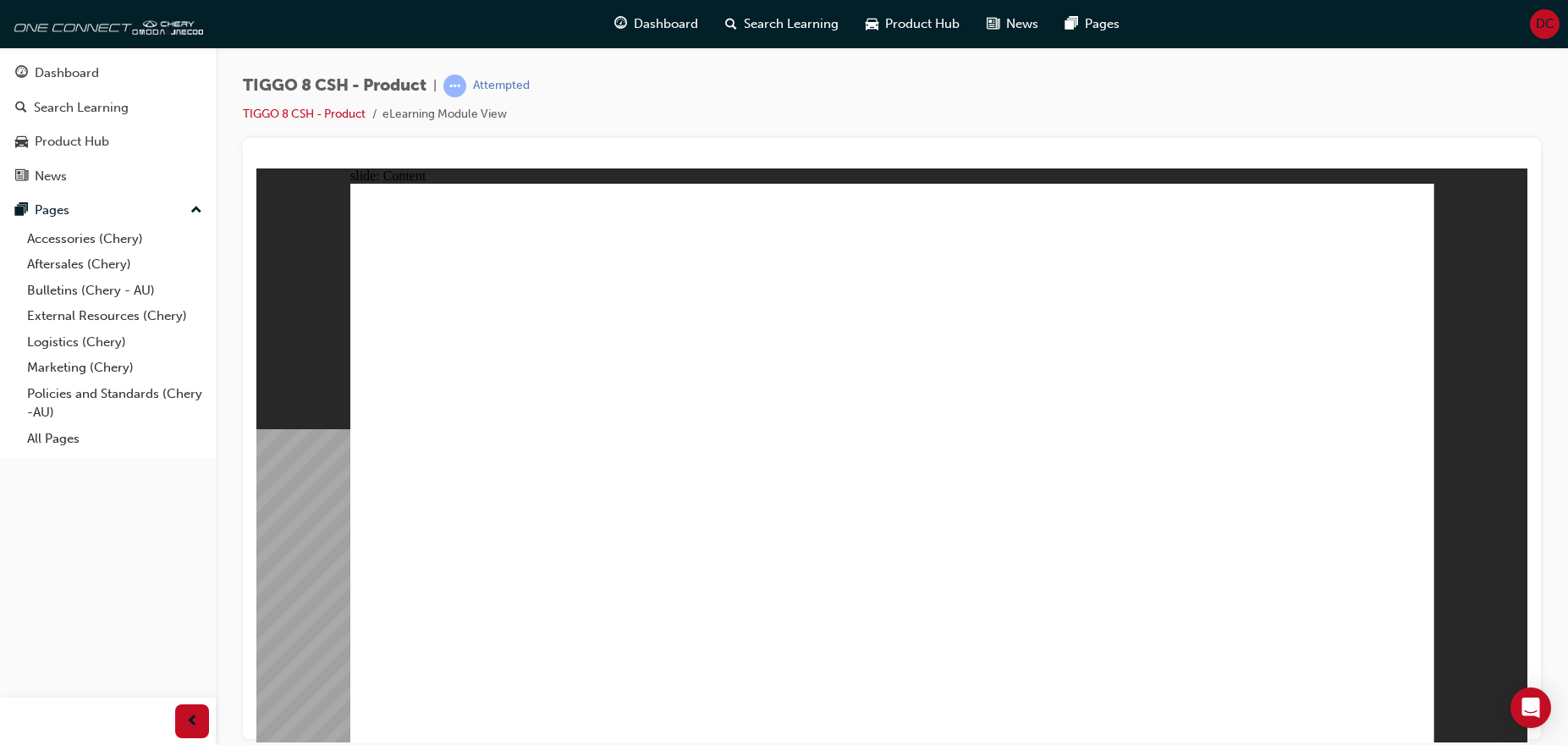 click 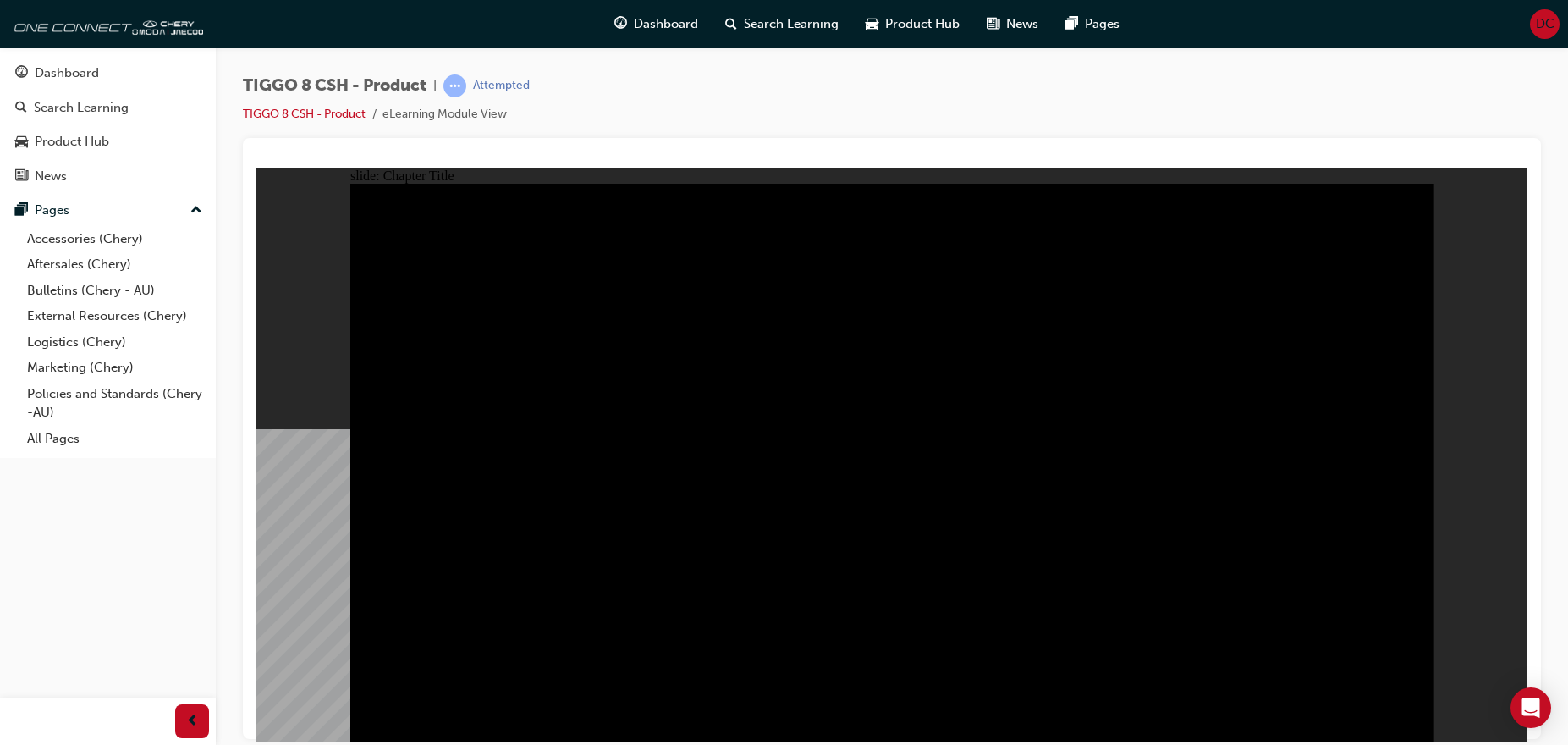 click 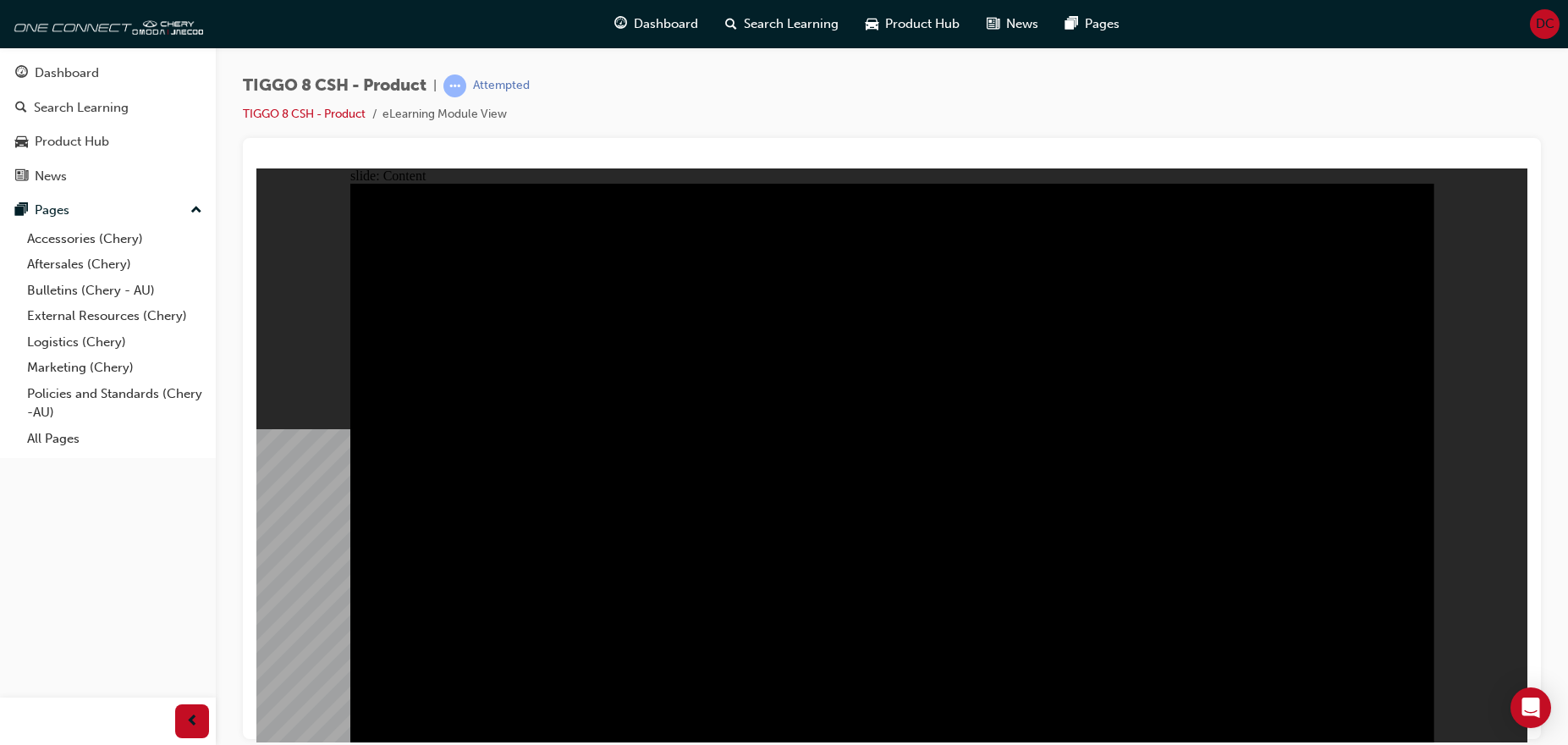 click 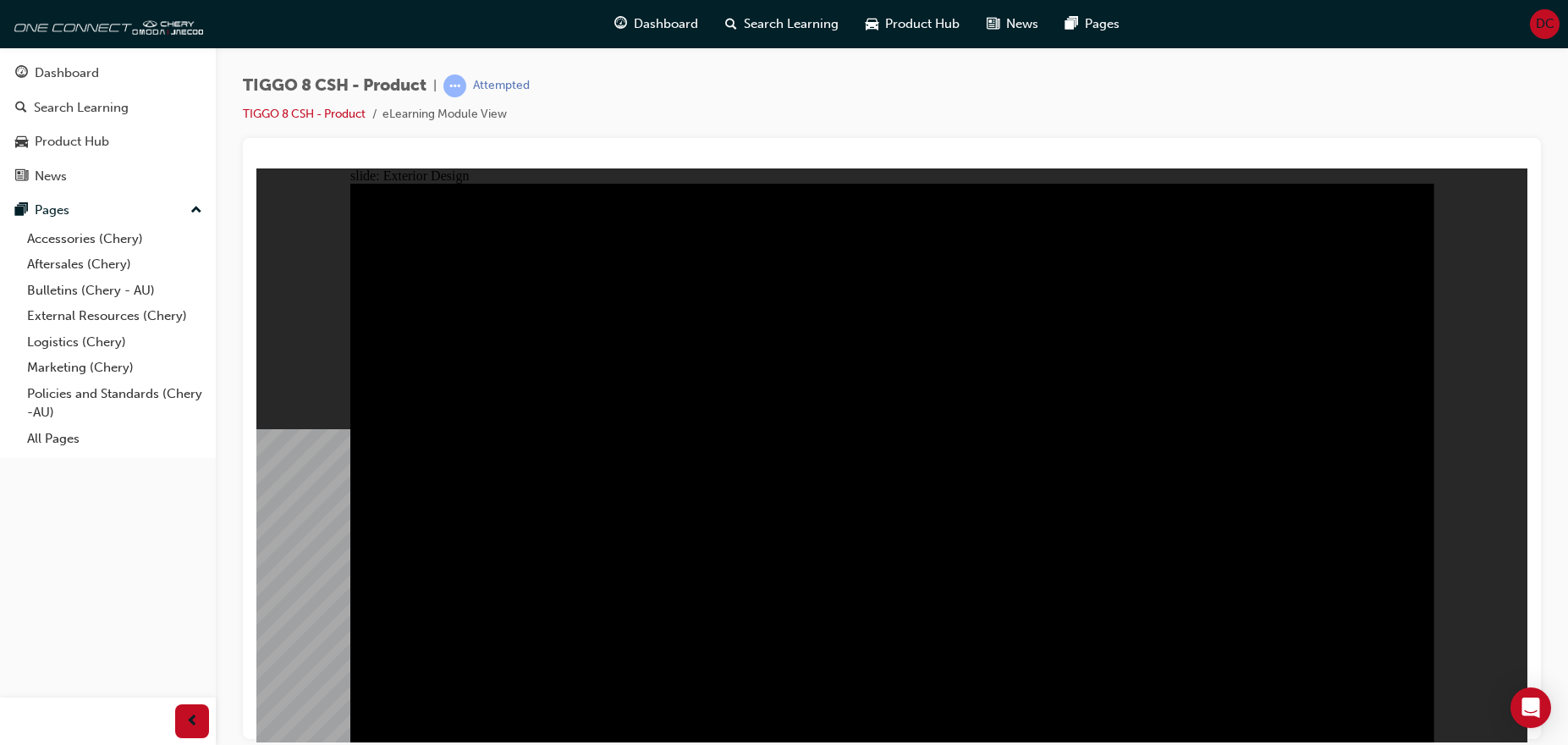 click 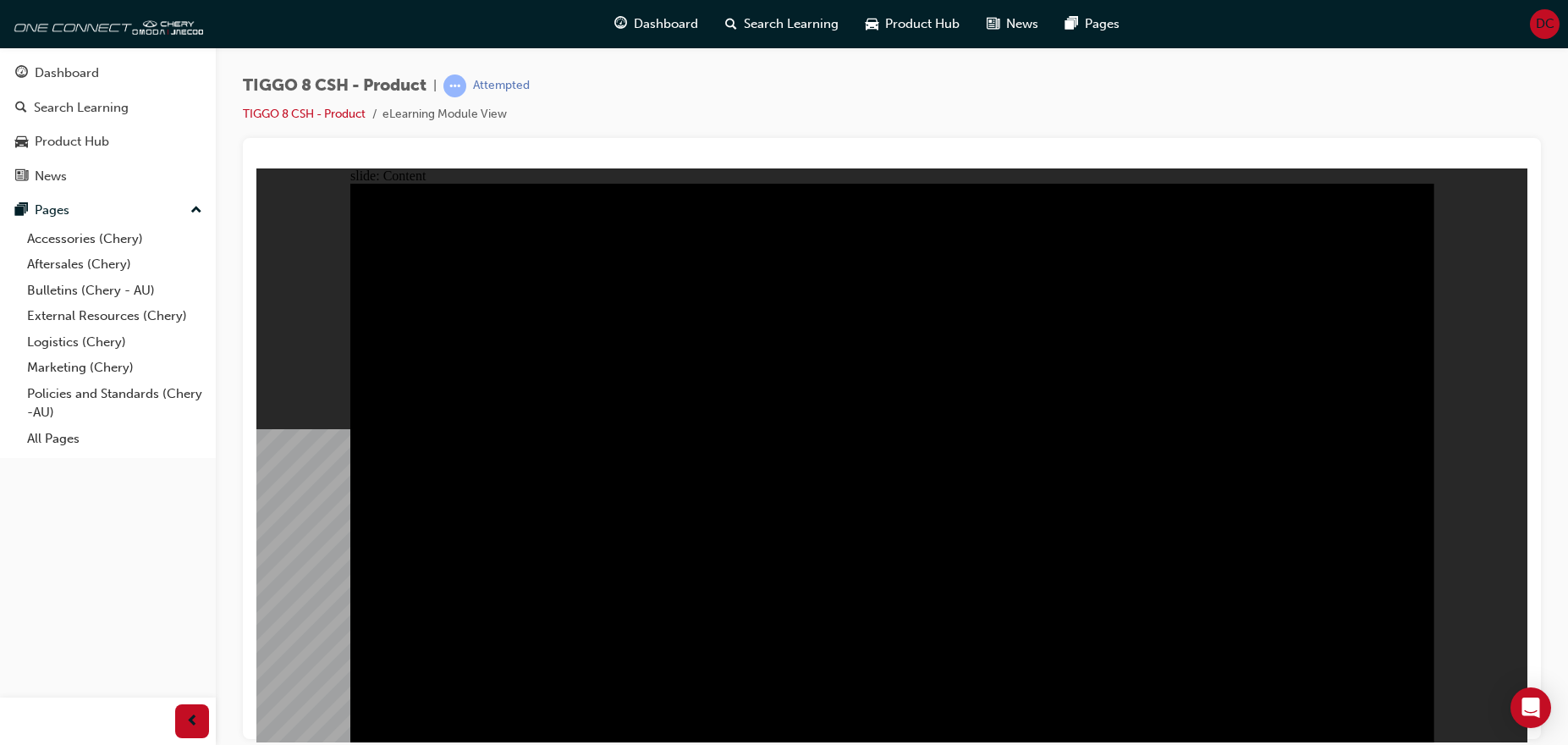 click 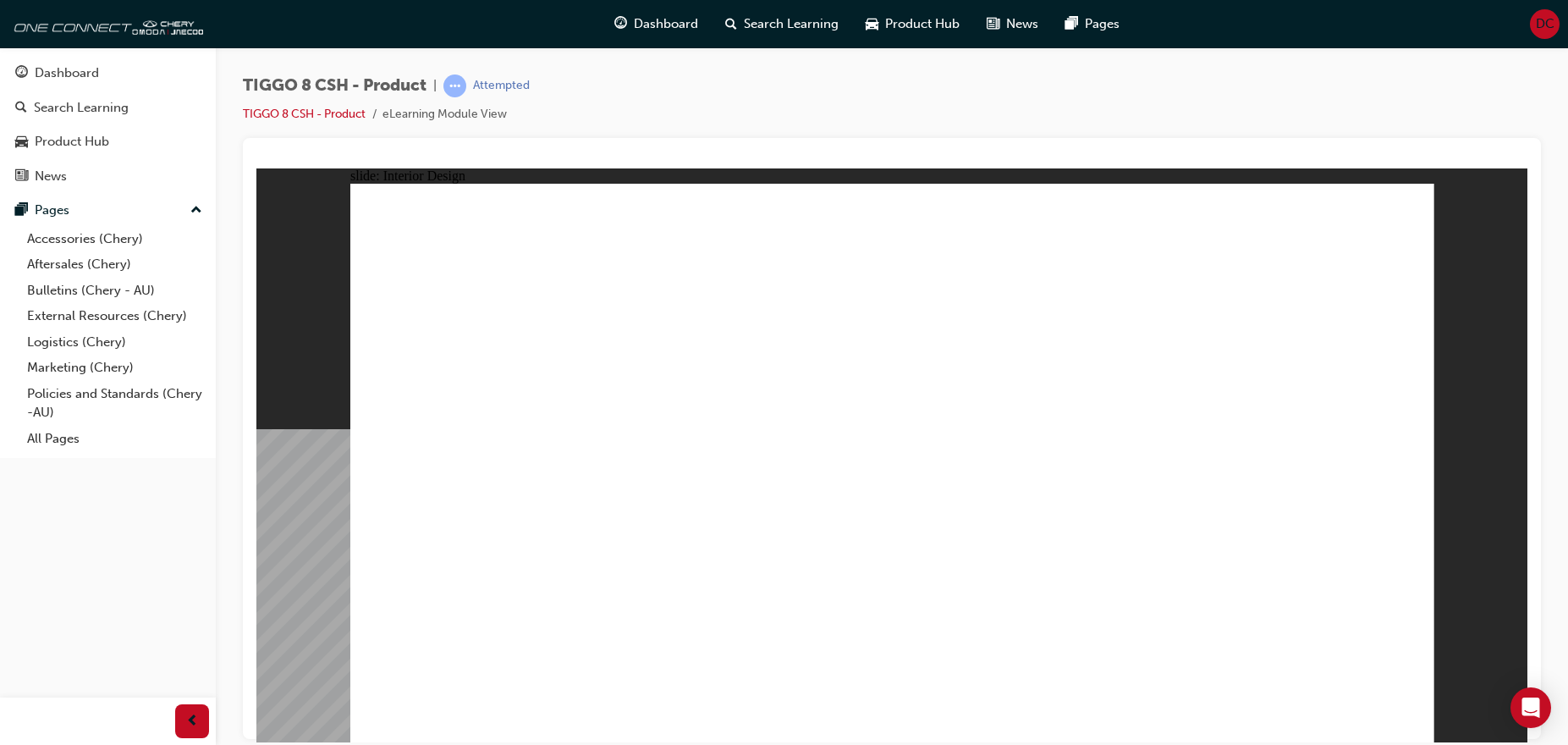 click 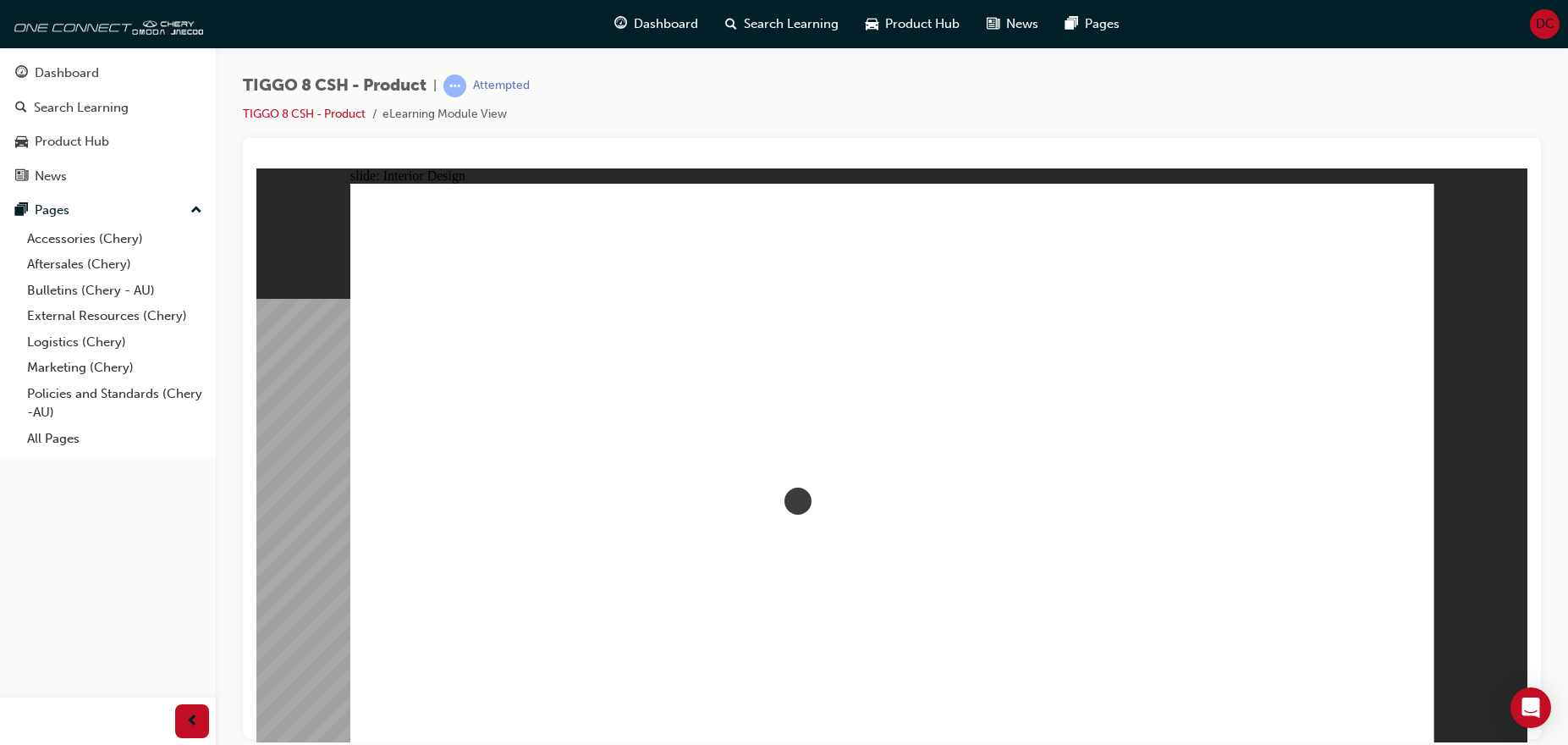 click 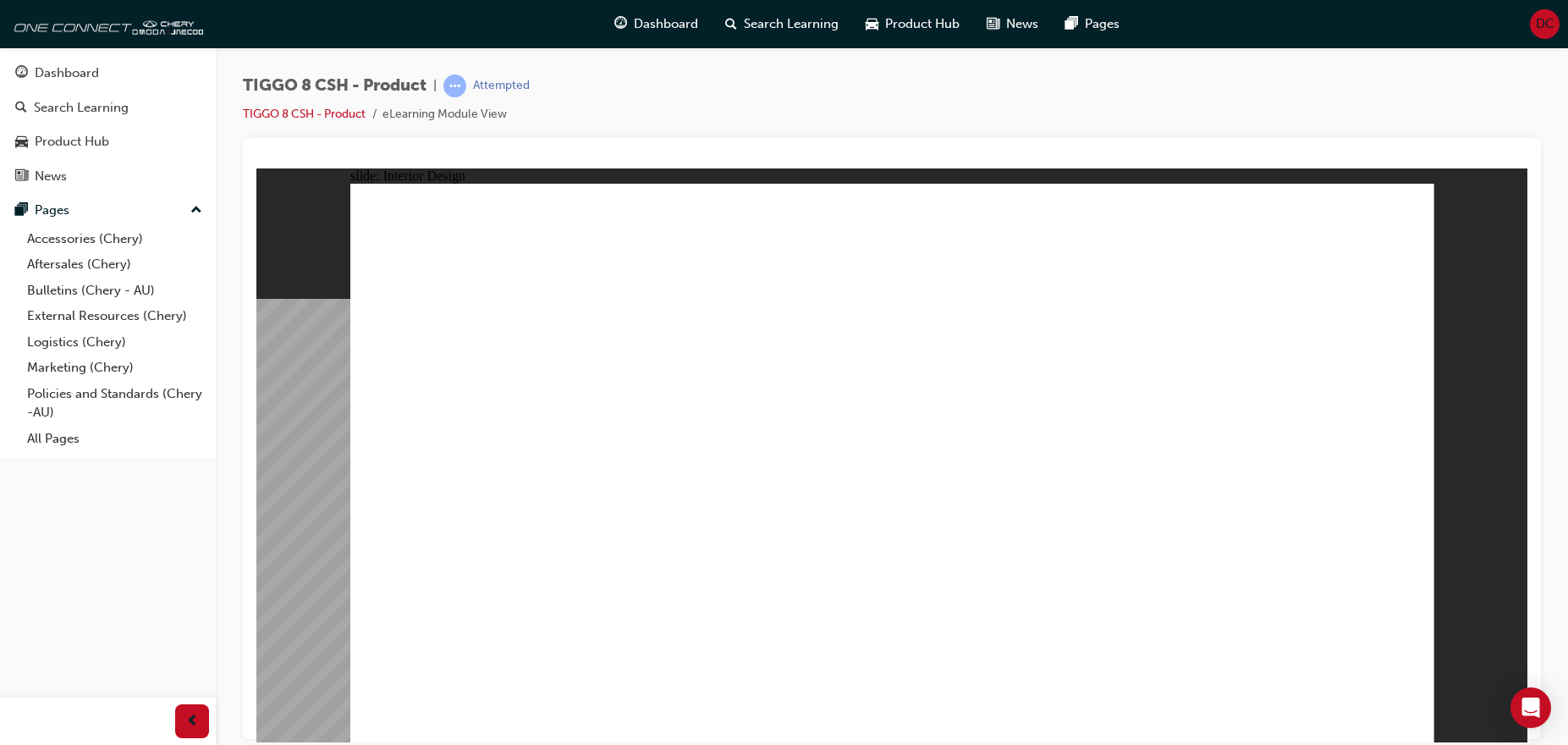 click 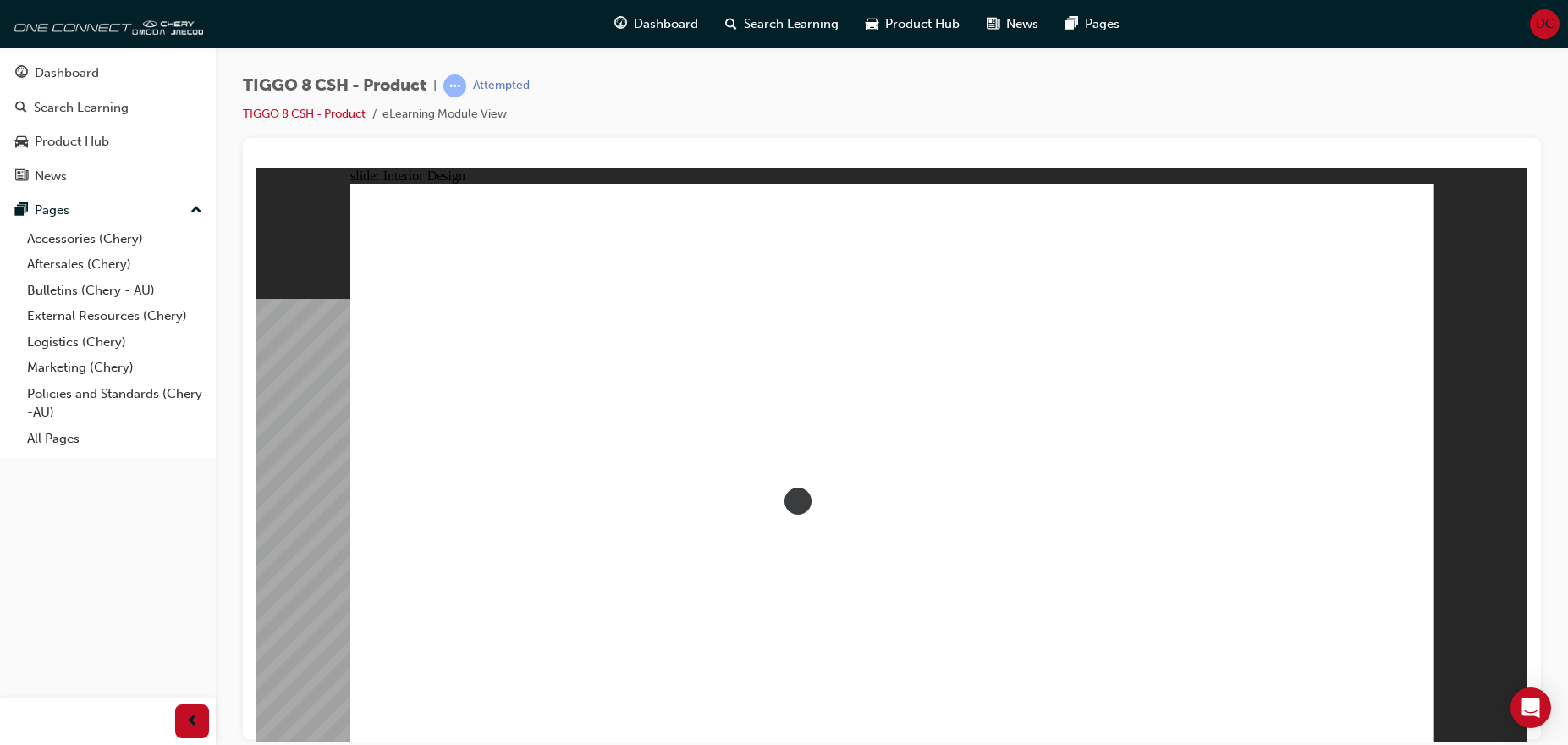 click 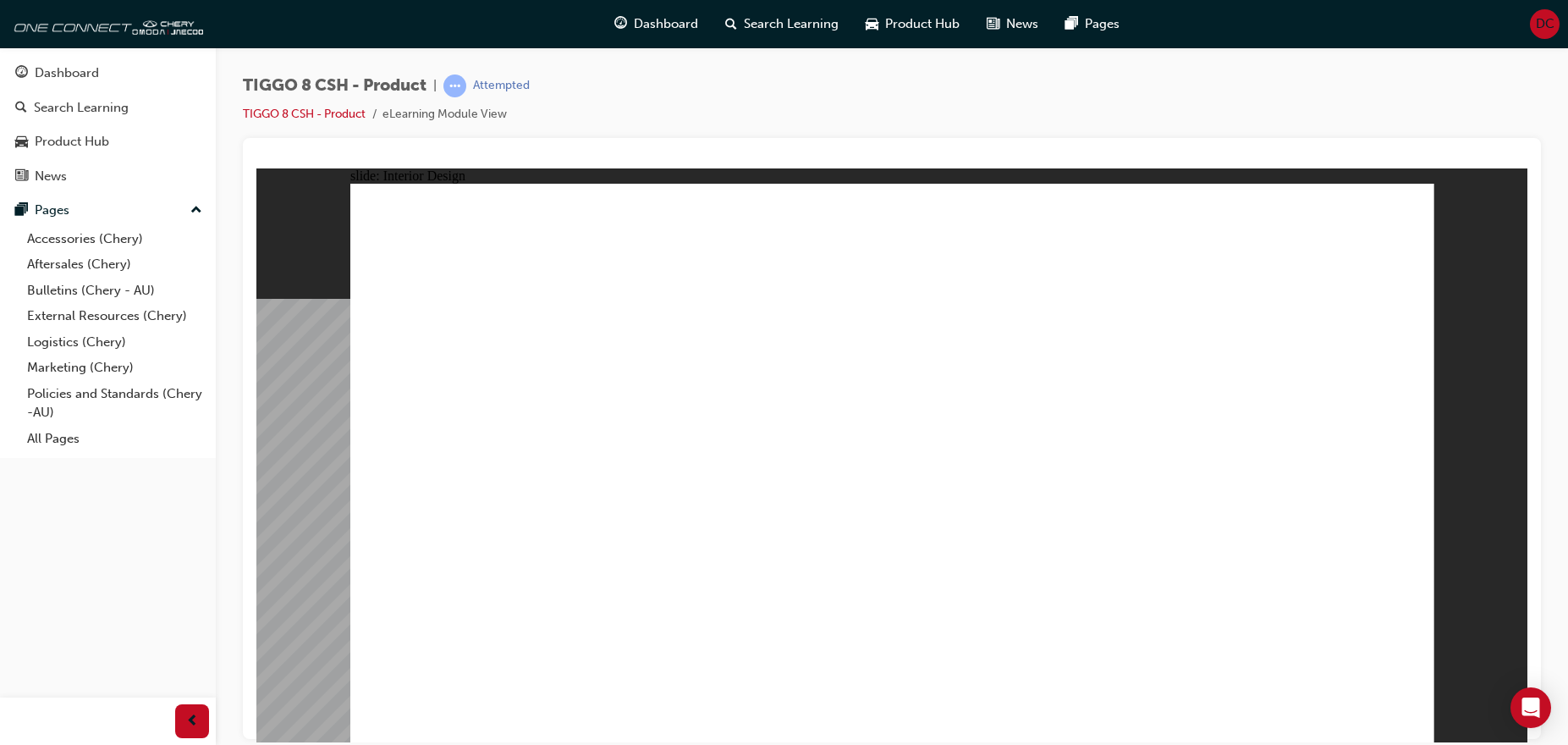 click 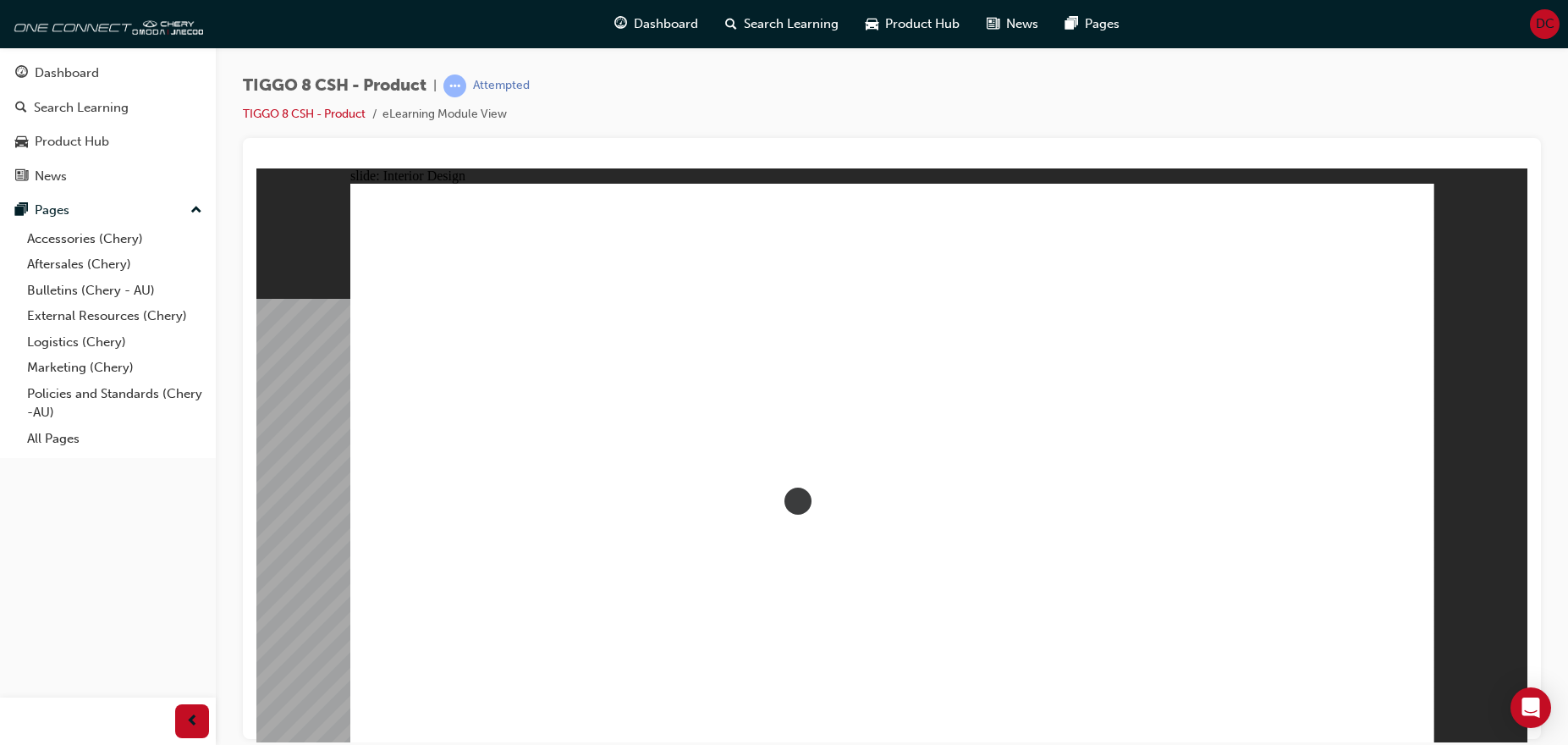 click 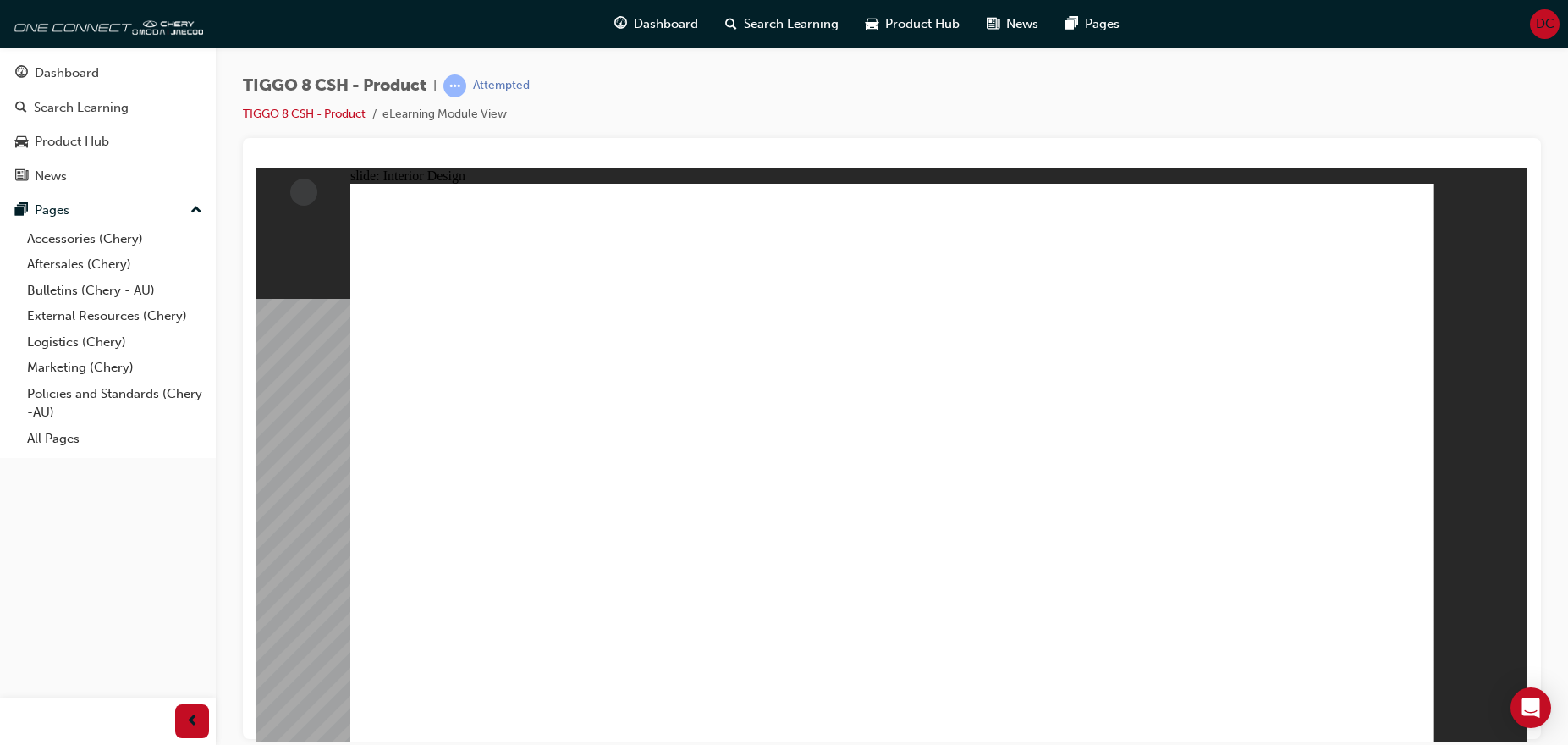 click 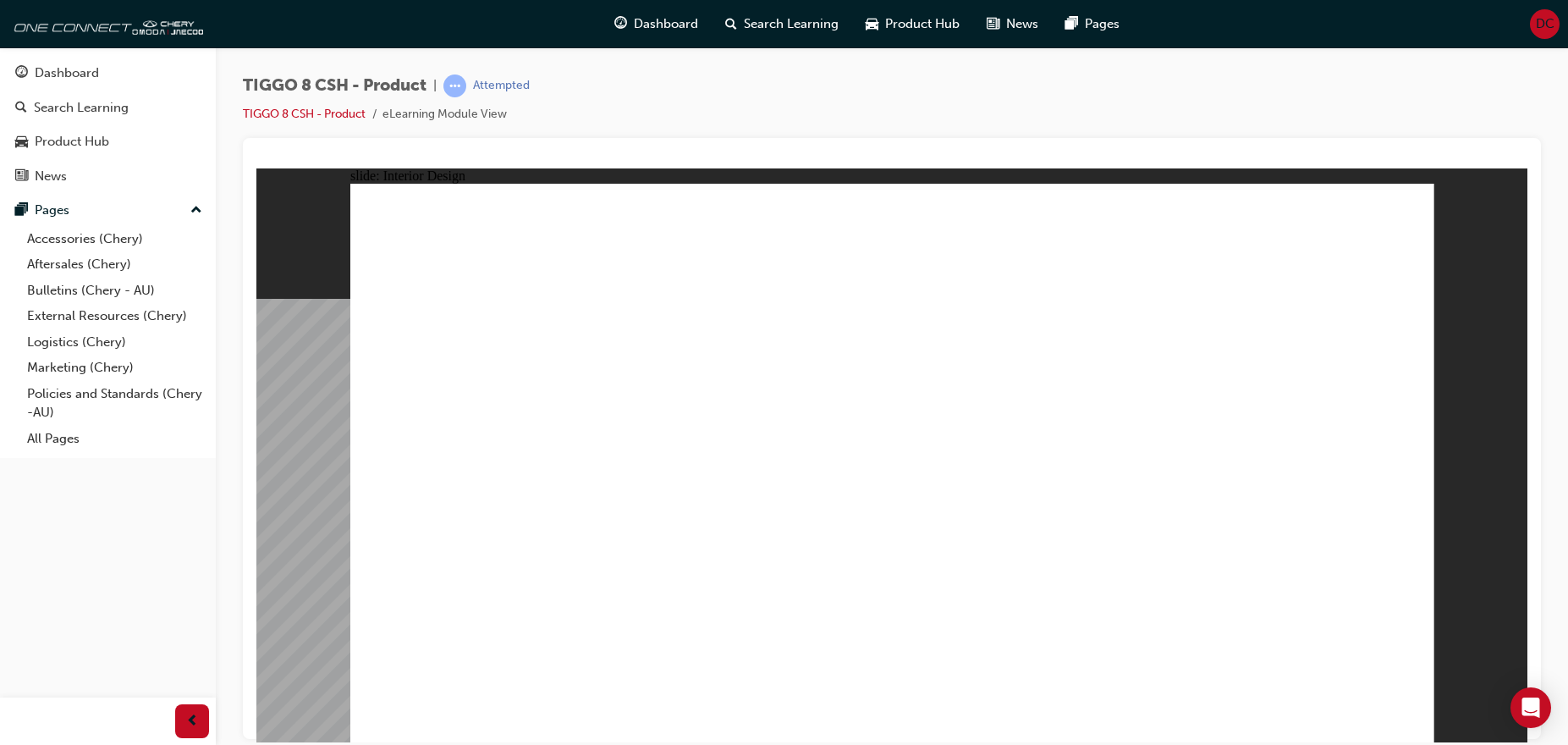 click 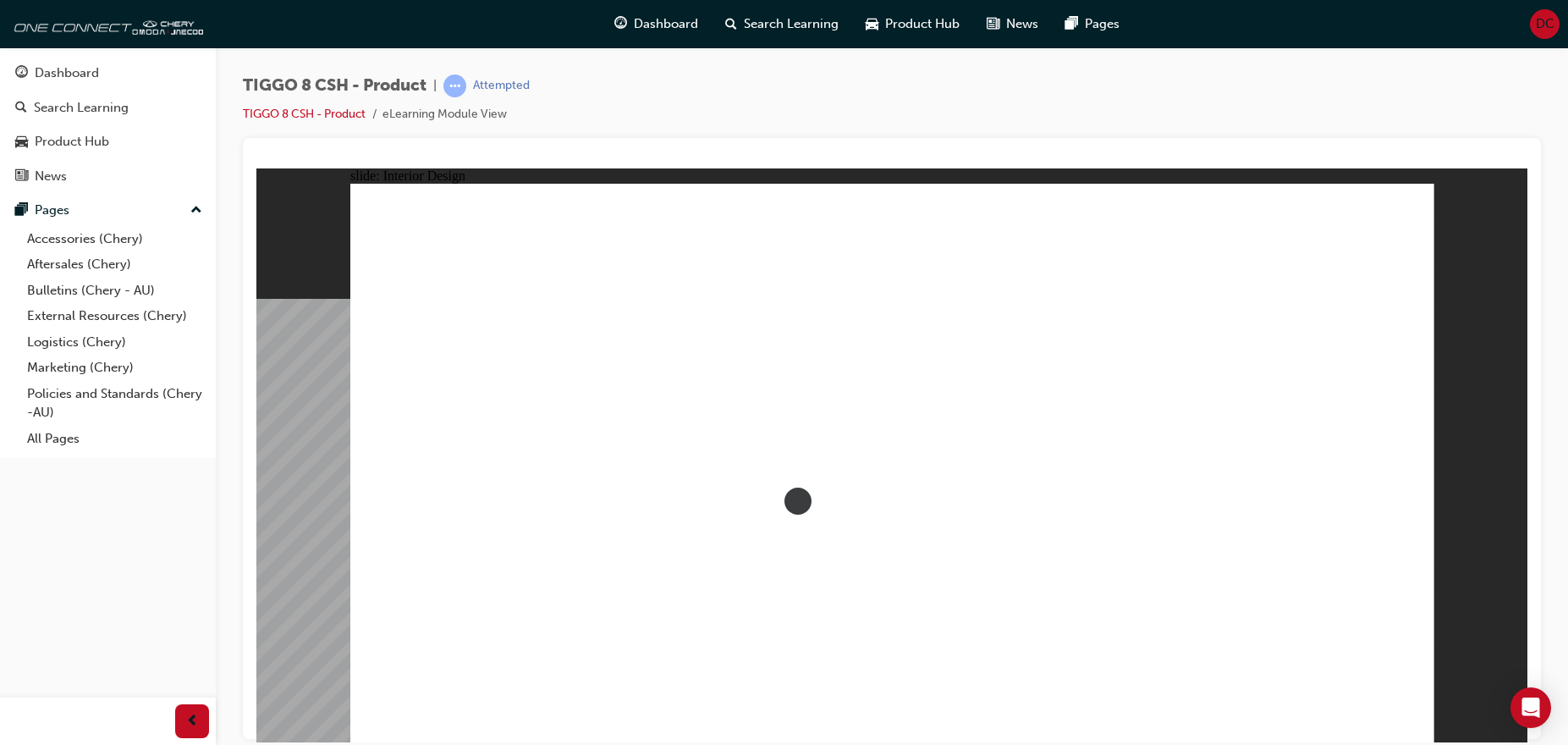 click 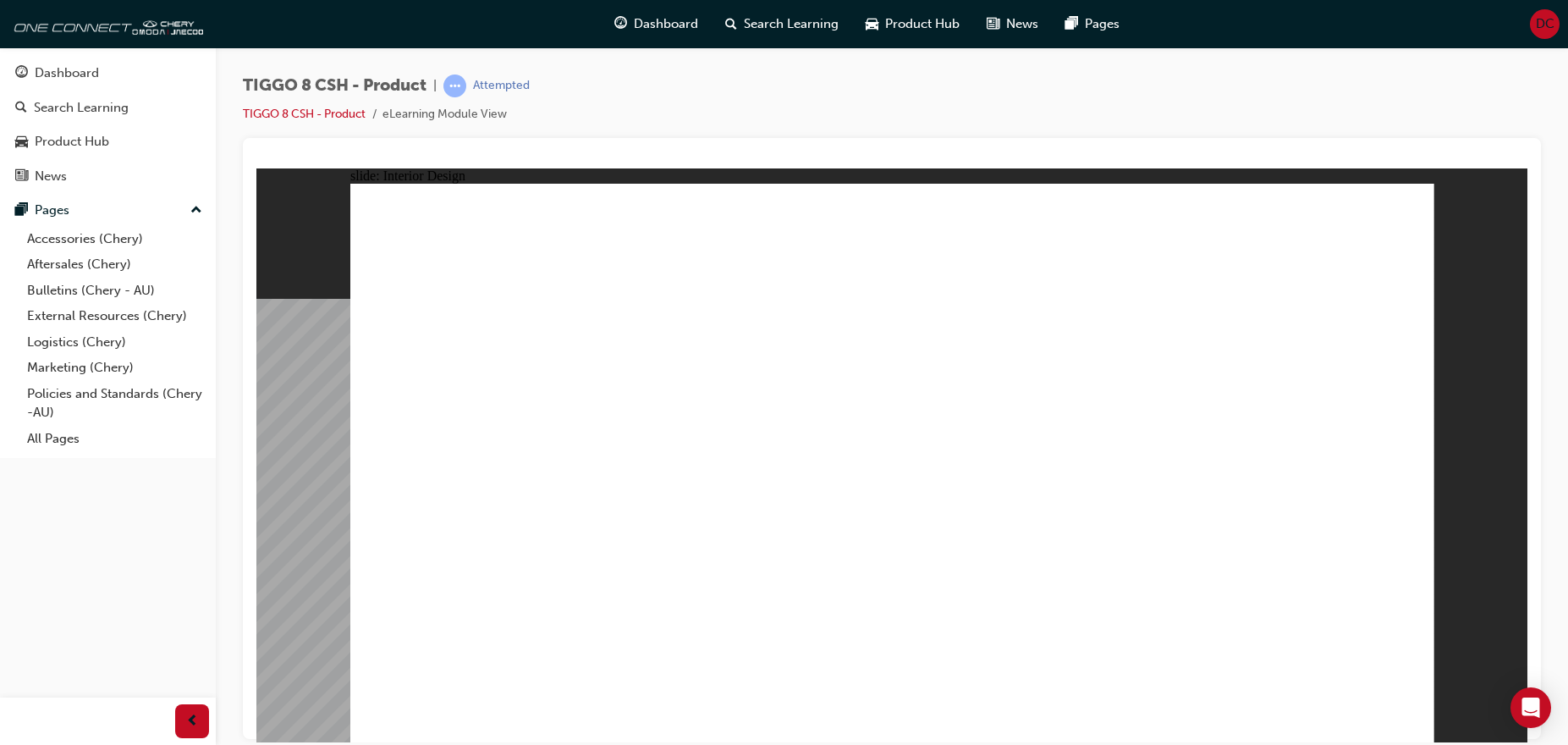click 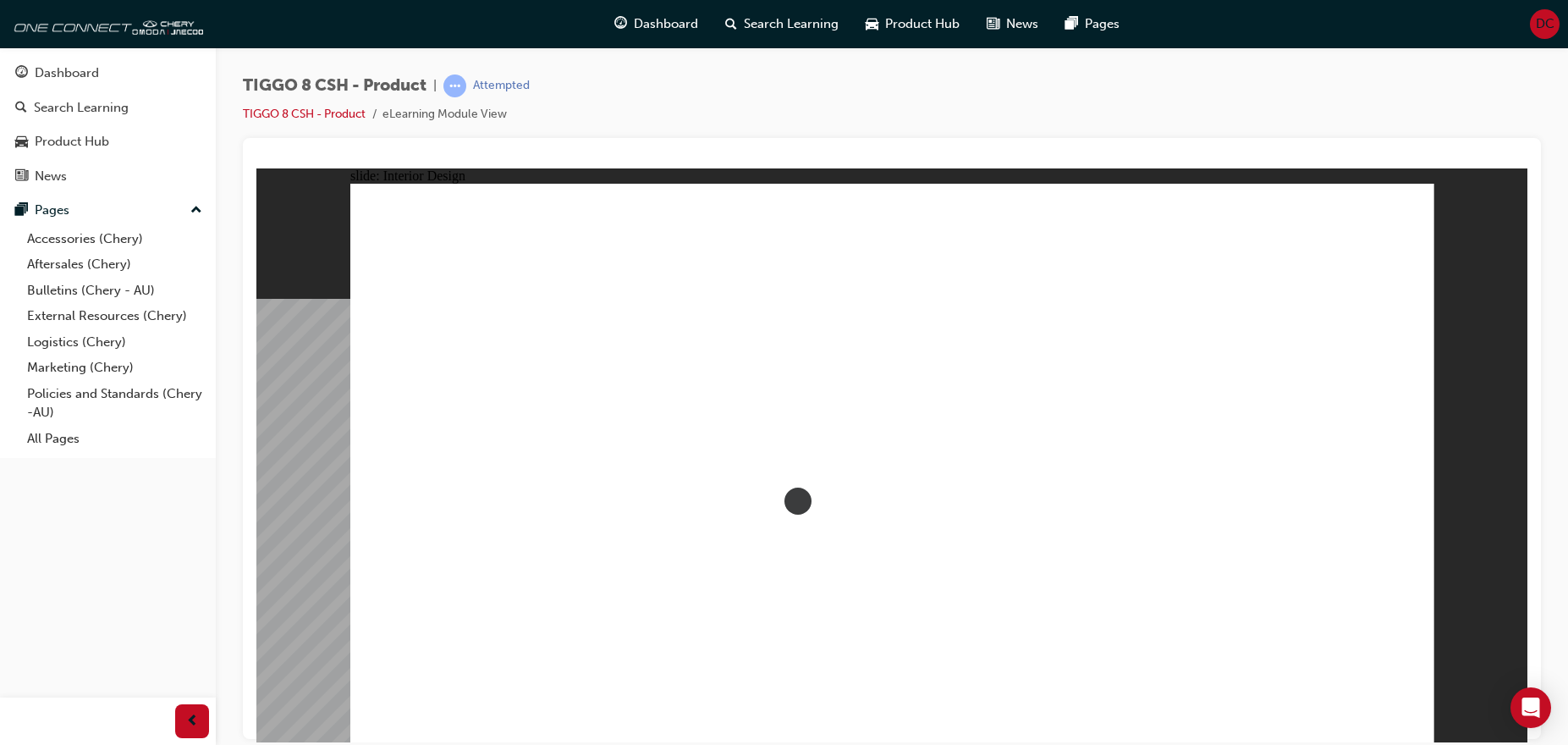 click 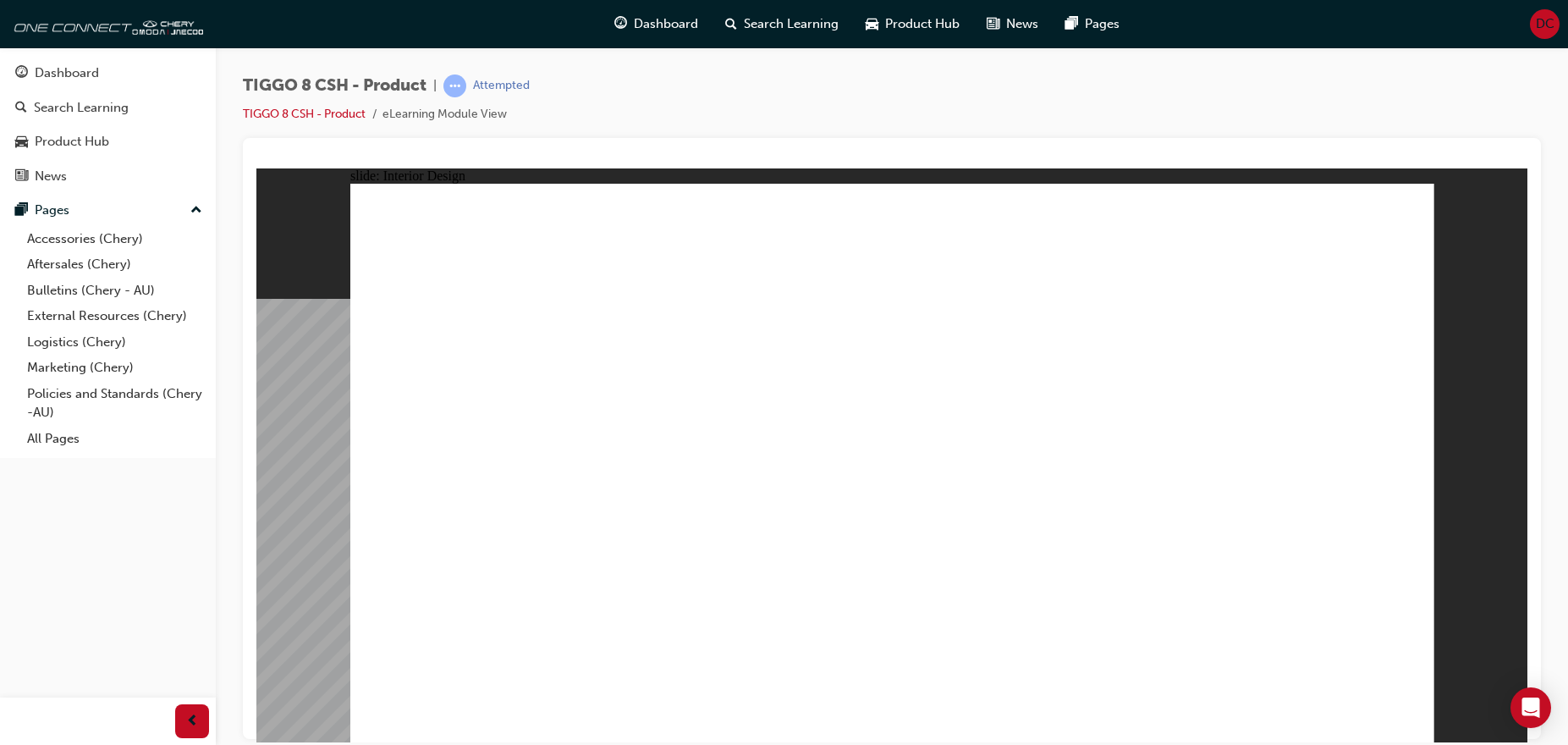 click 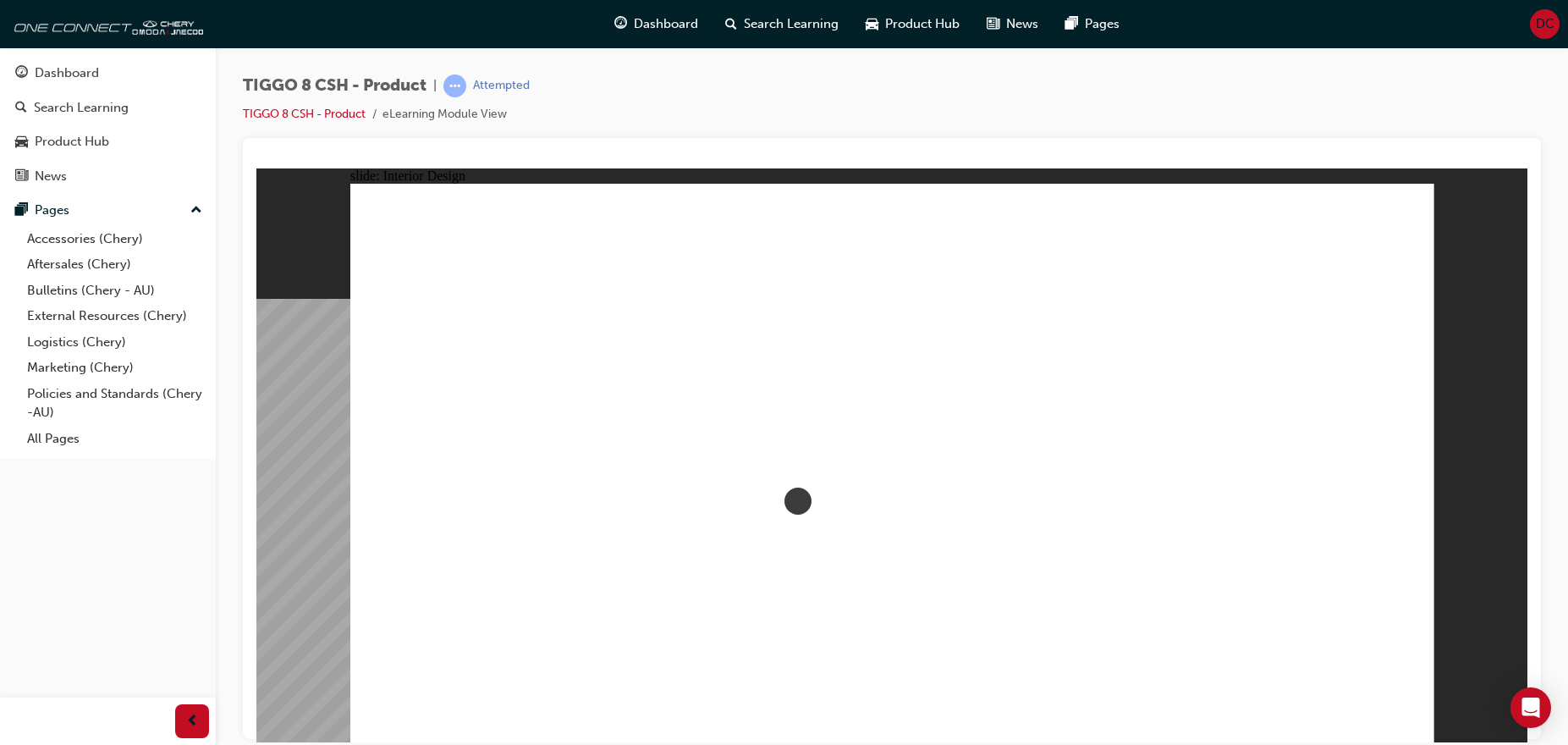 click 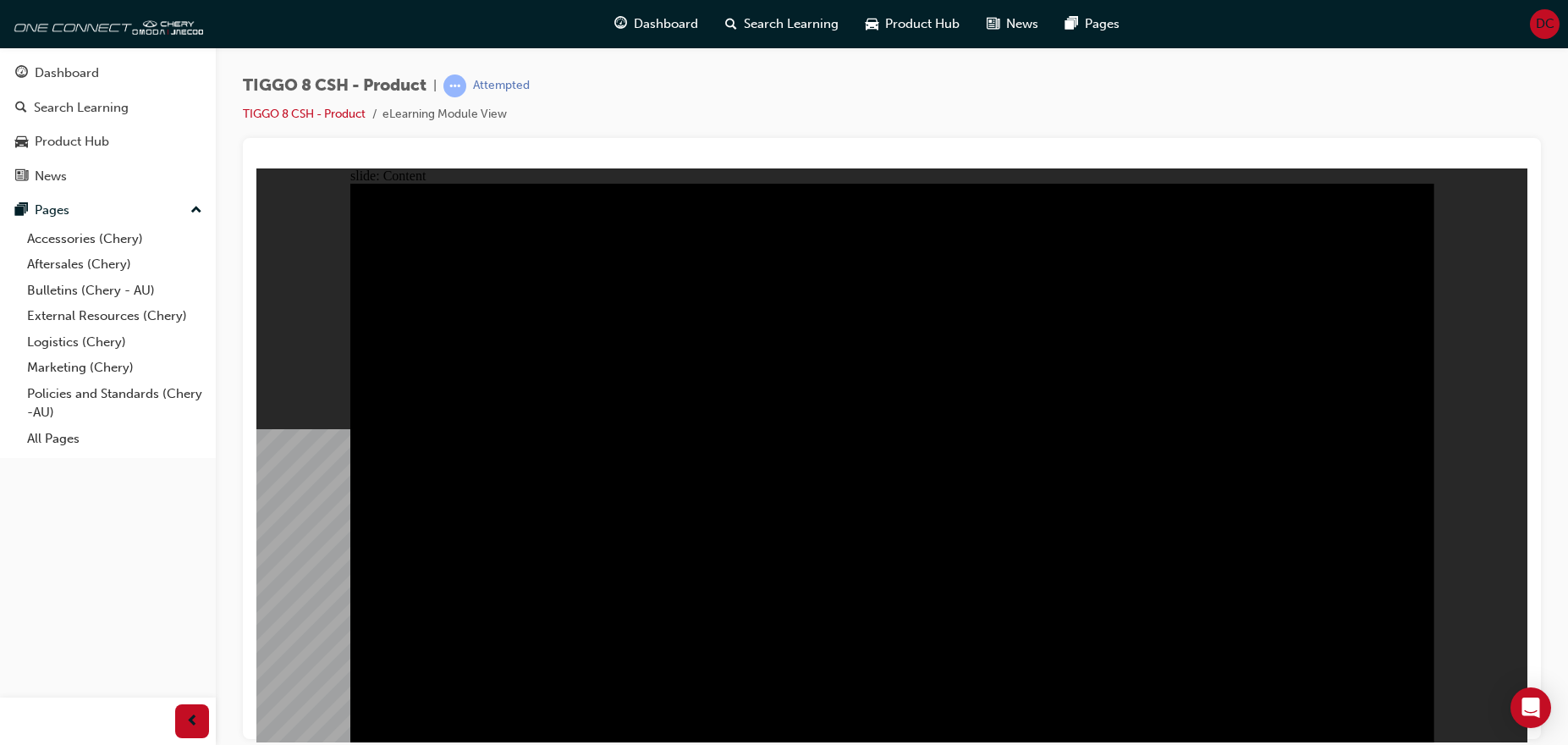 click 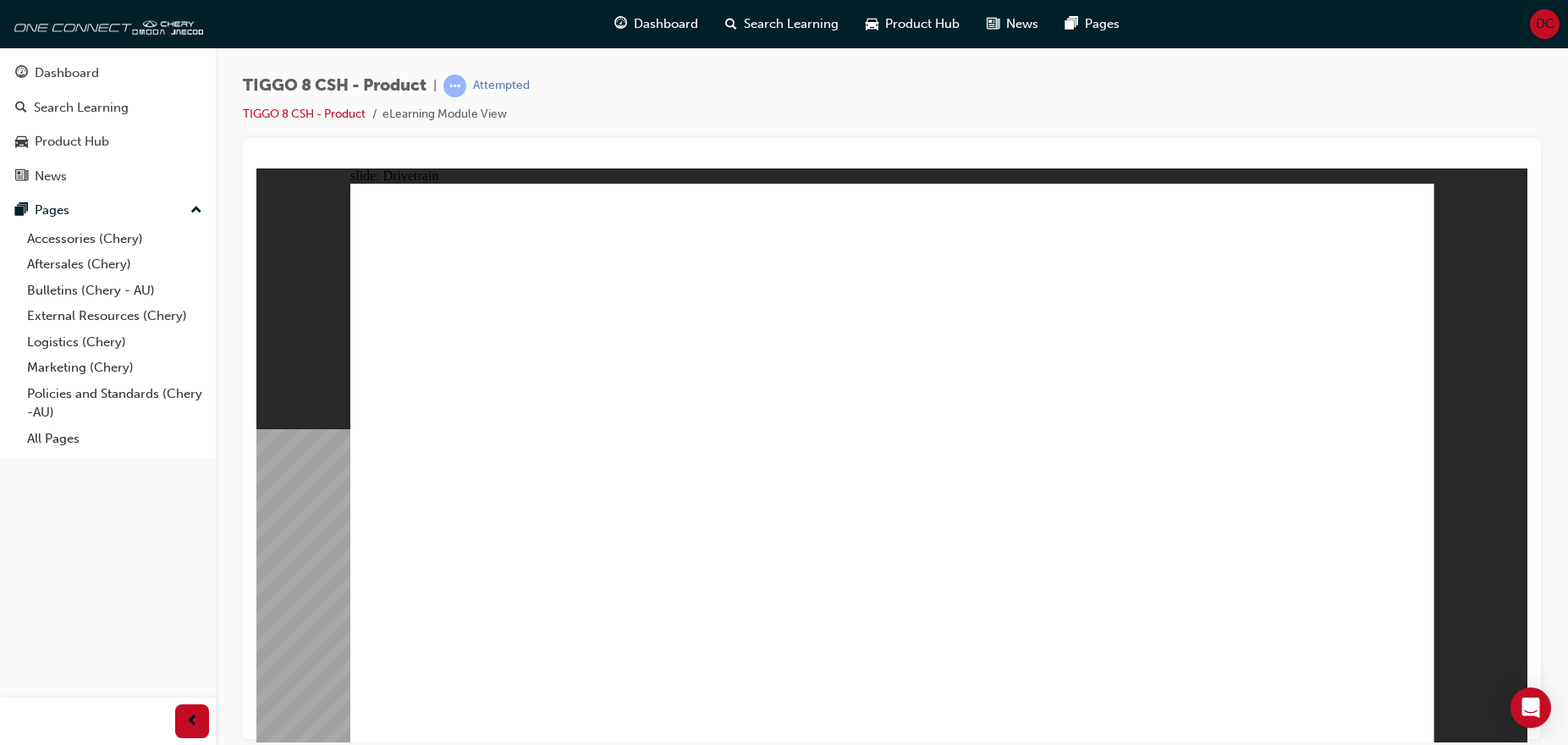 click 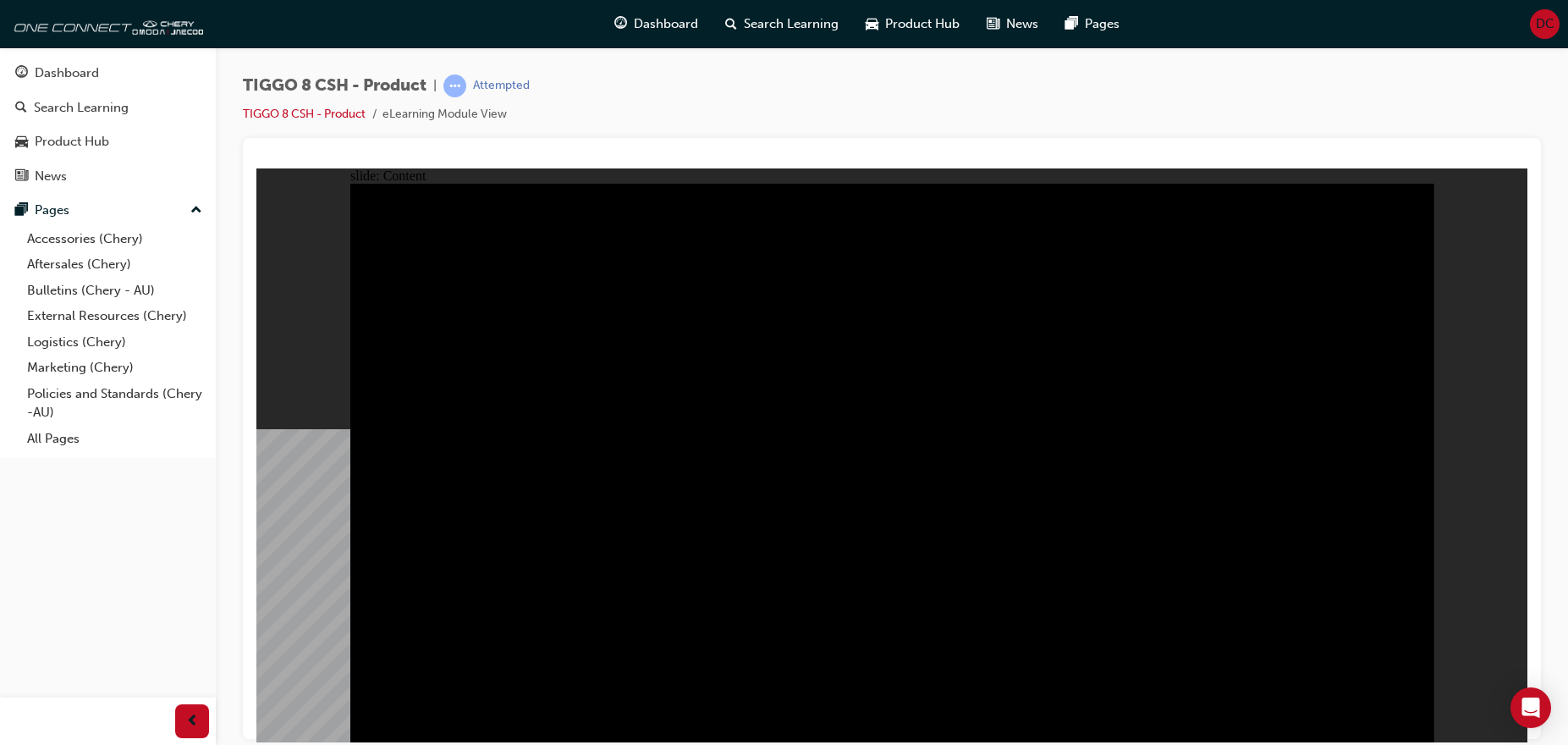 click 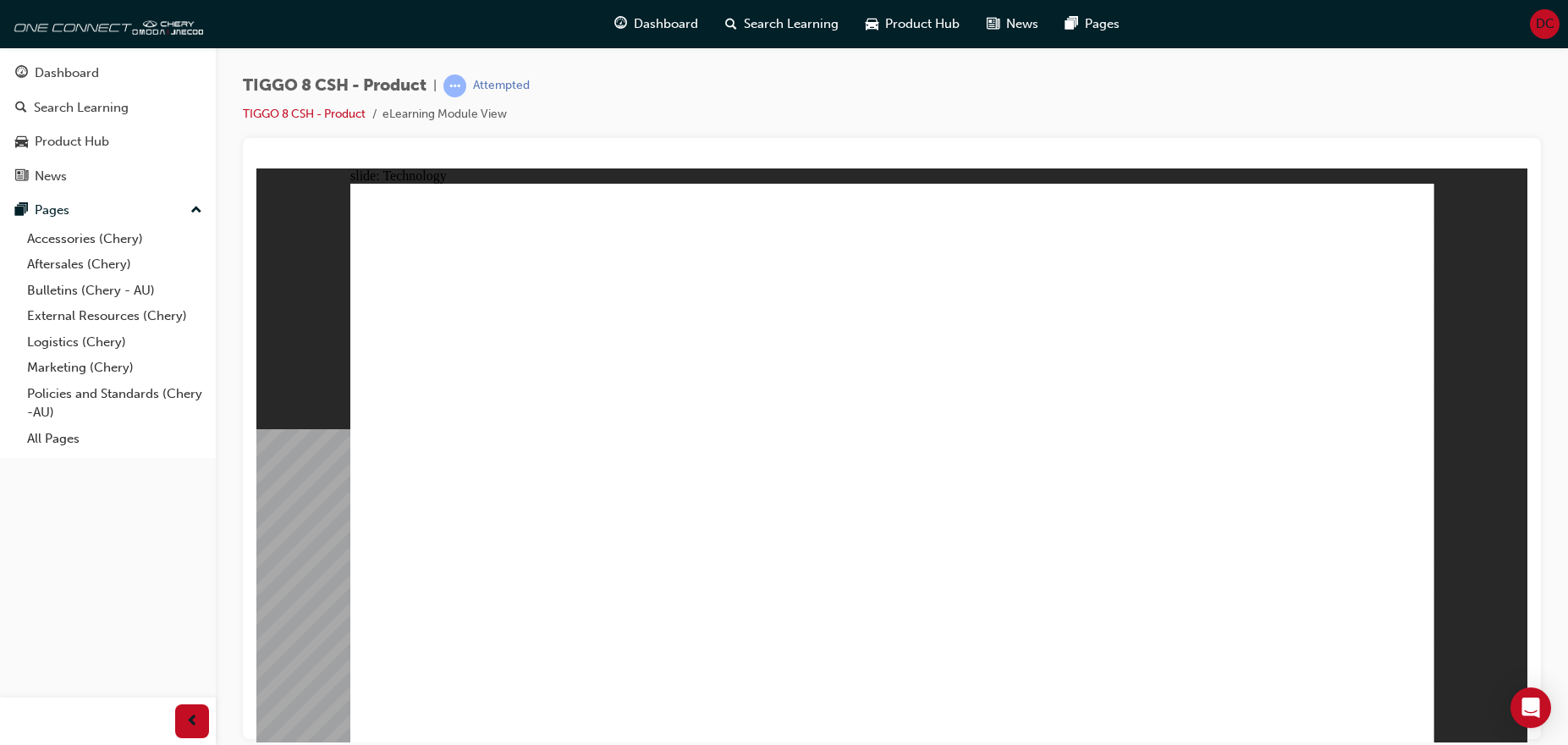 click 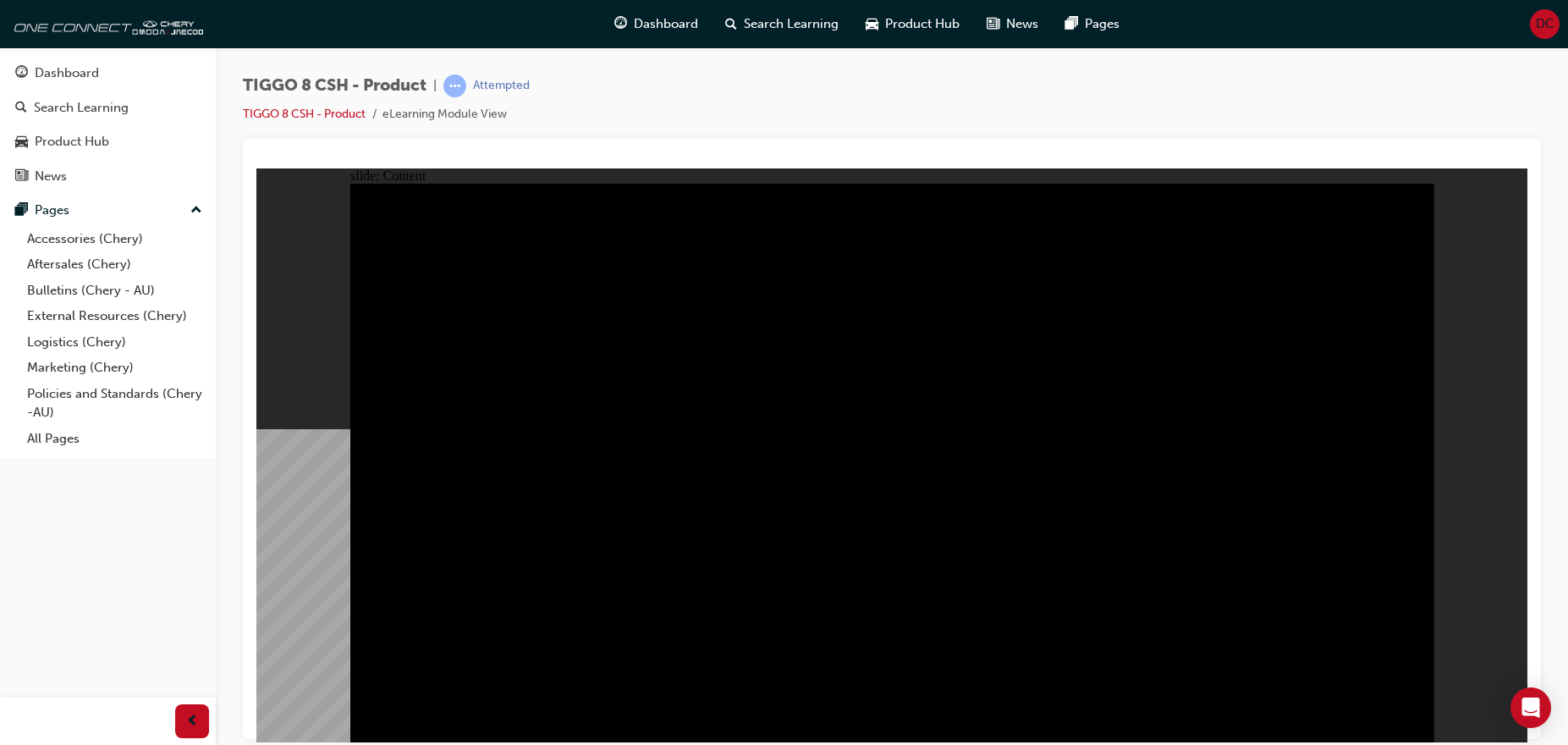 click 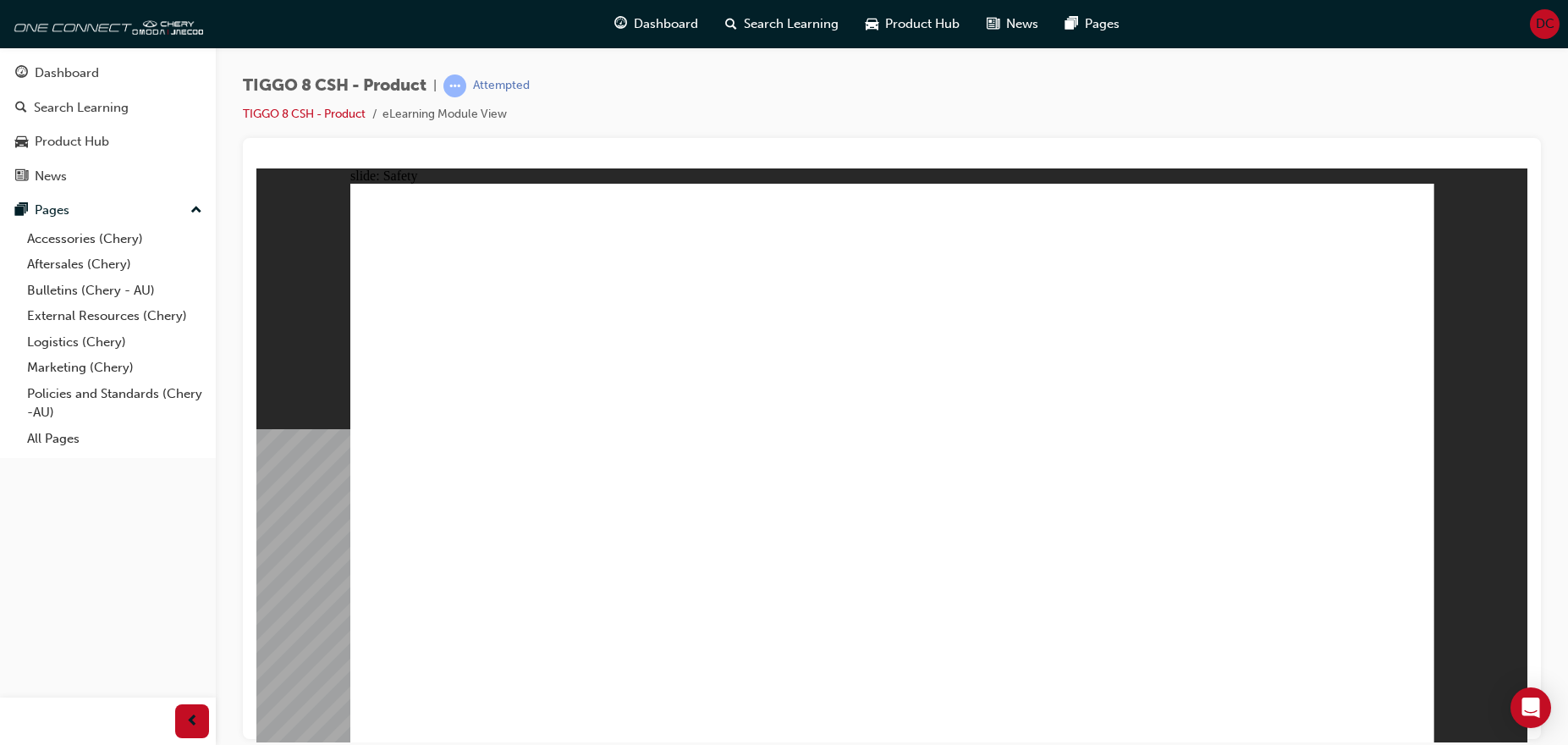 click 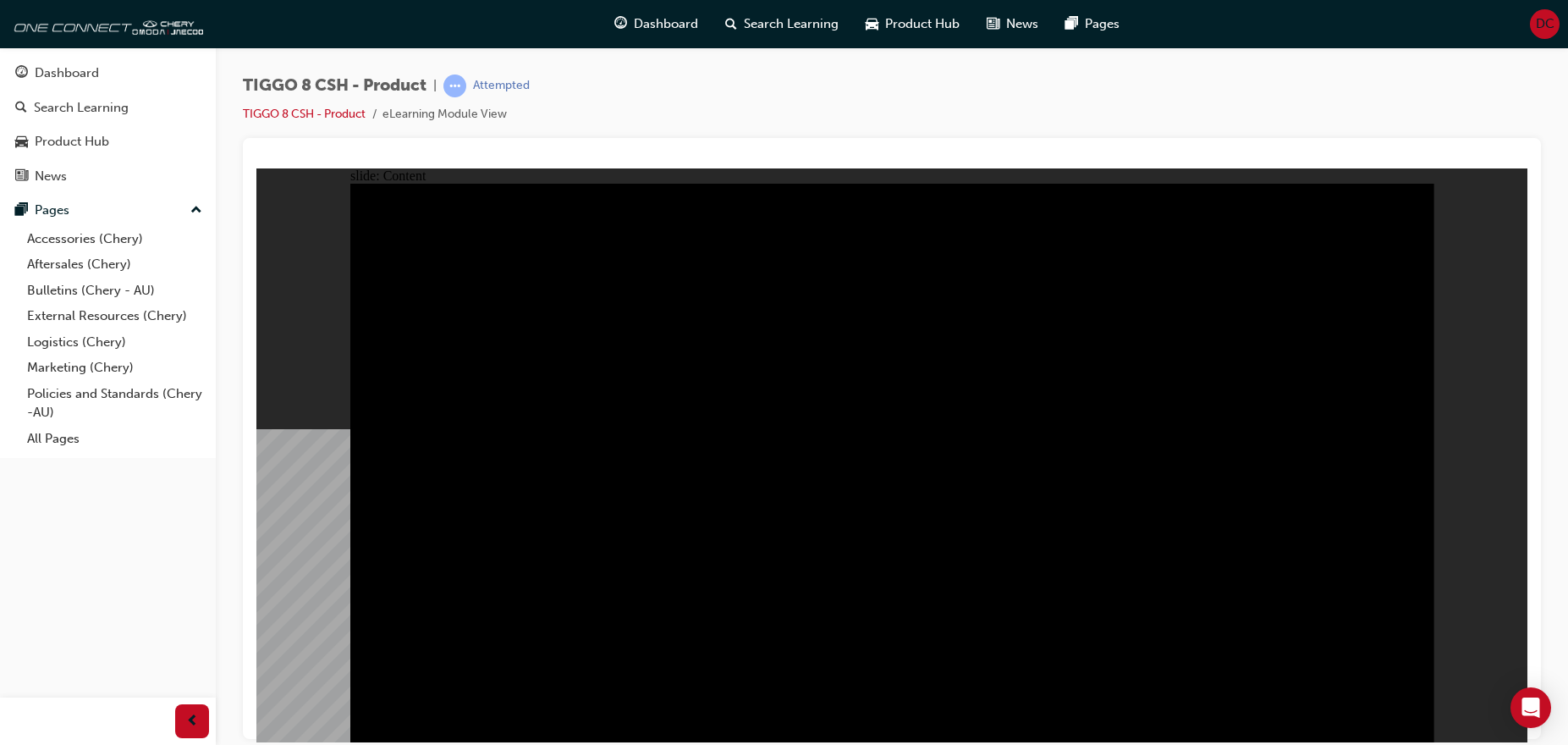 click 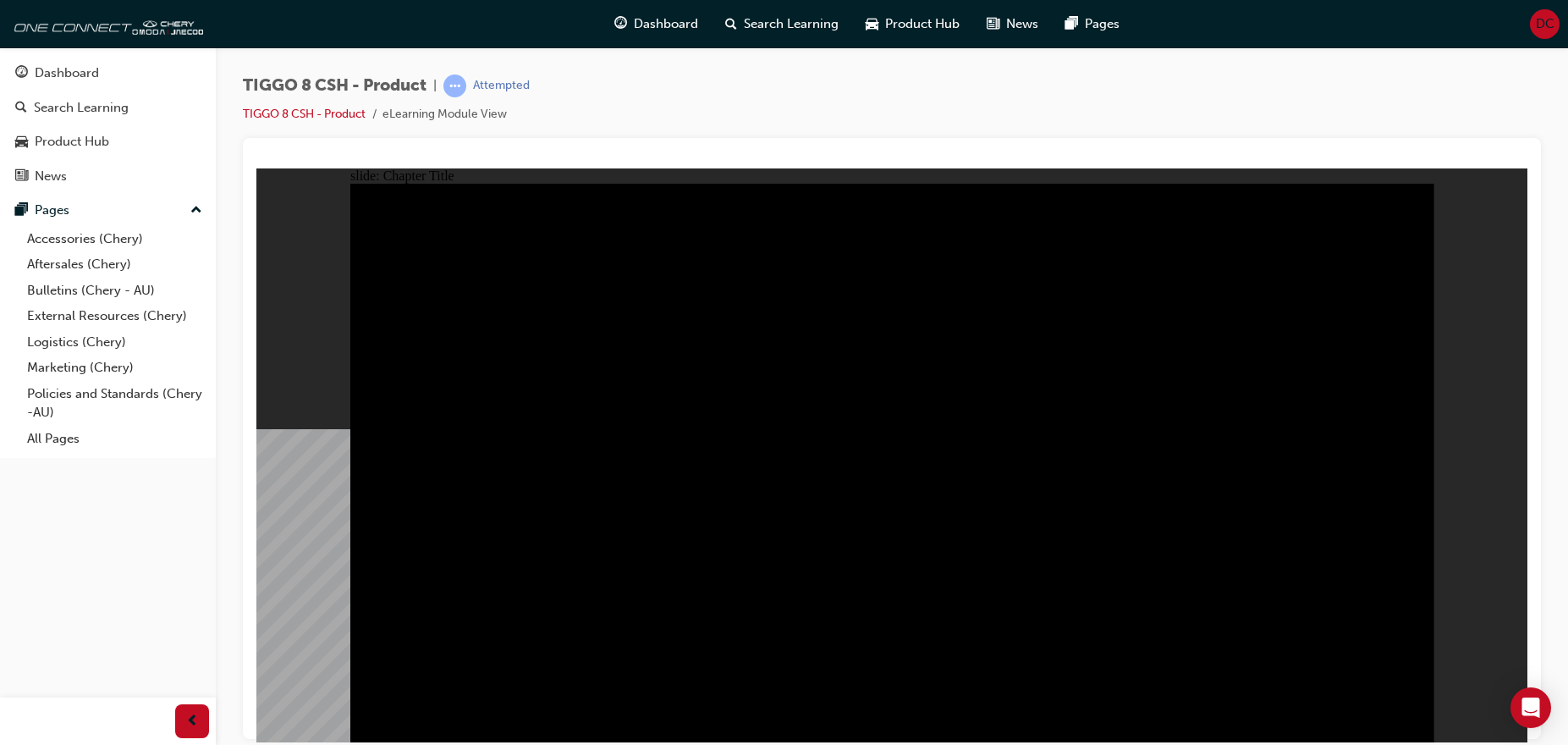 click 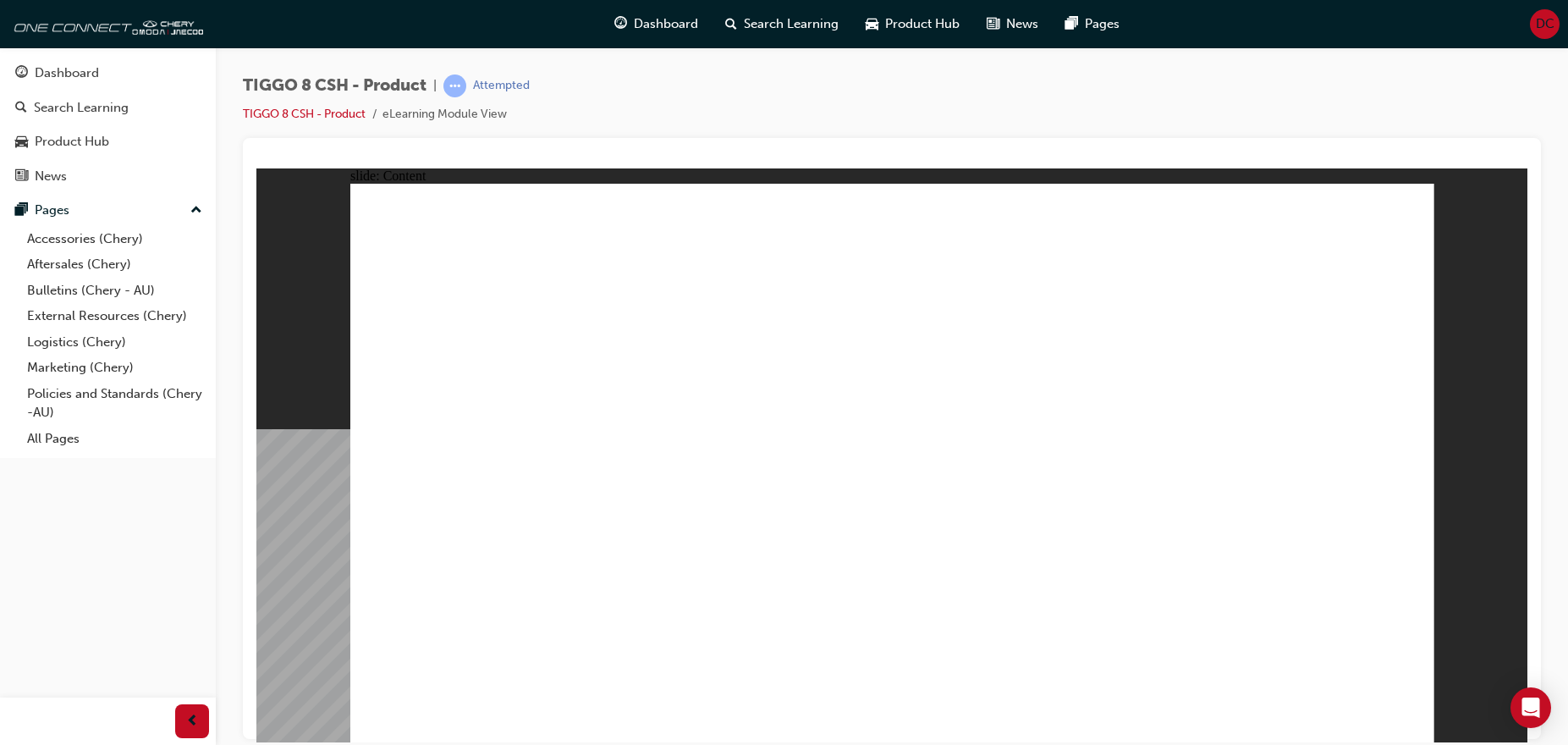 click 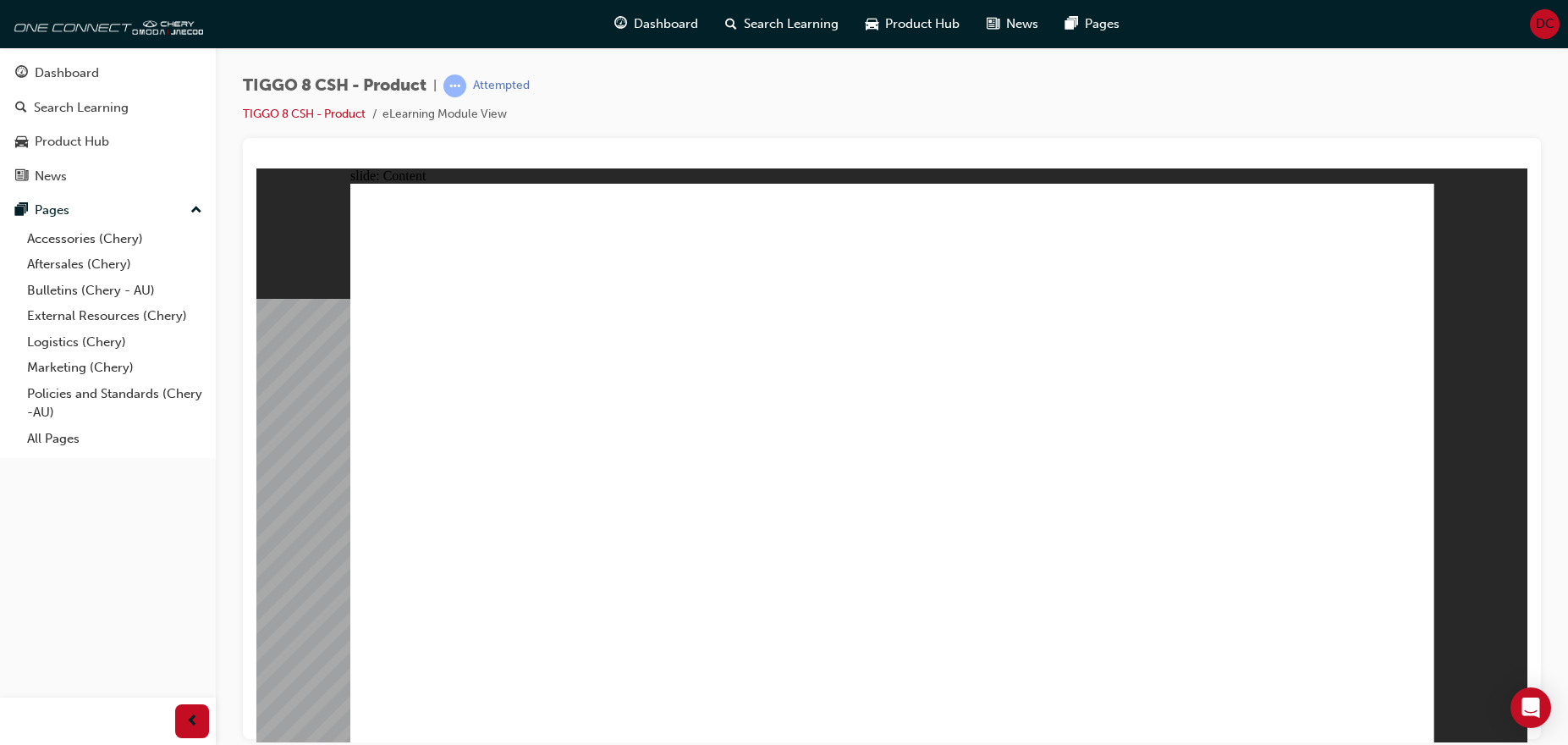 click 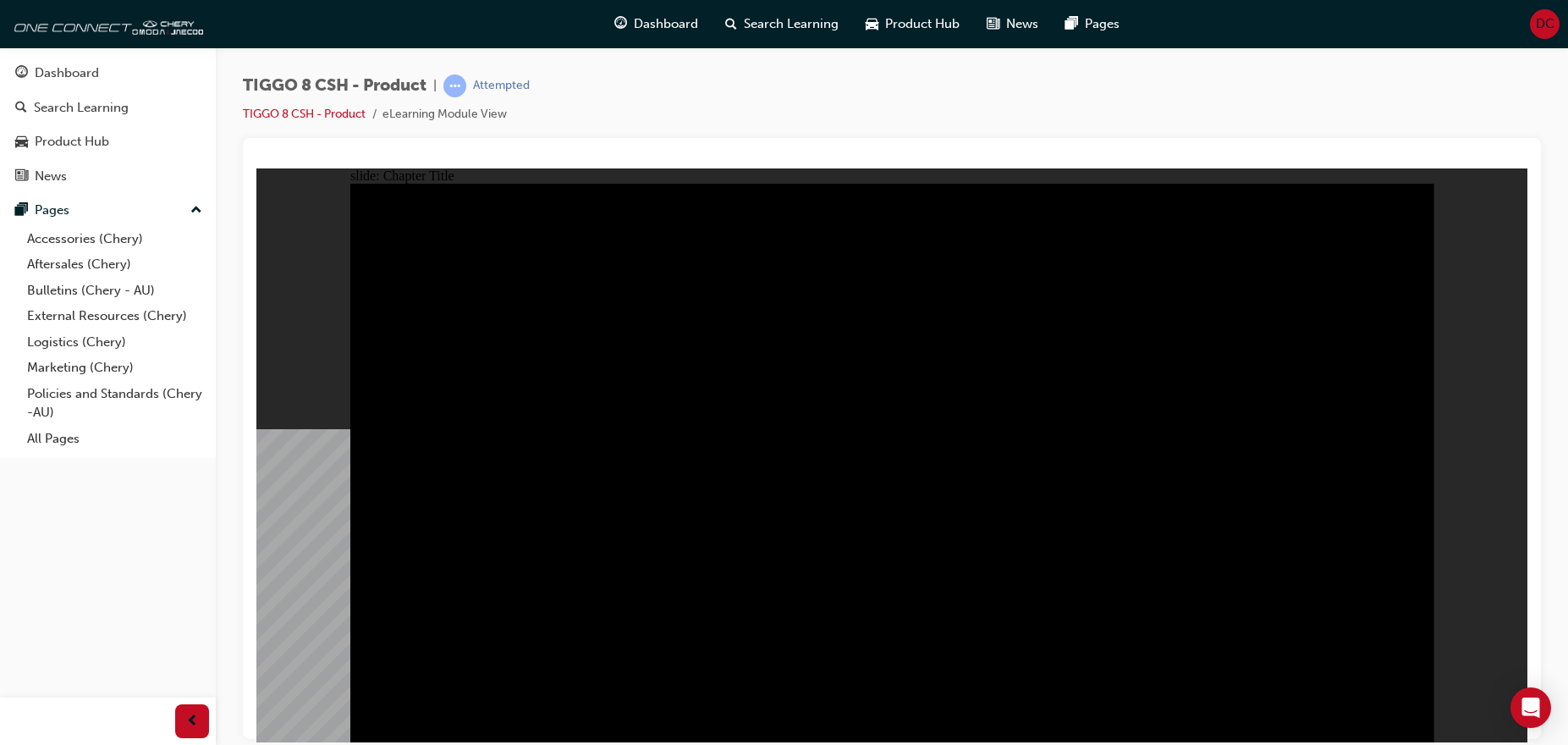 click 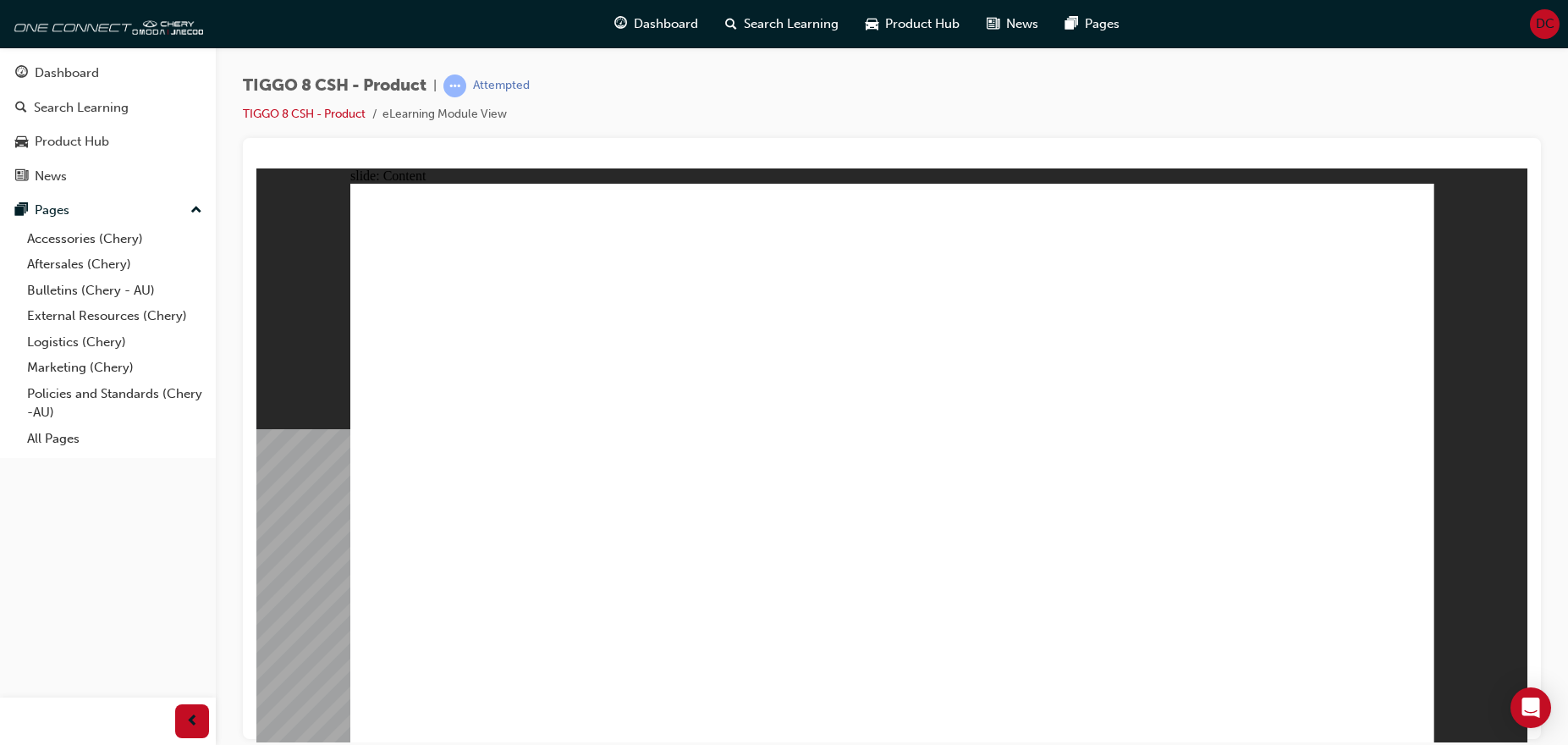 click 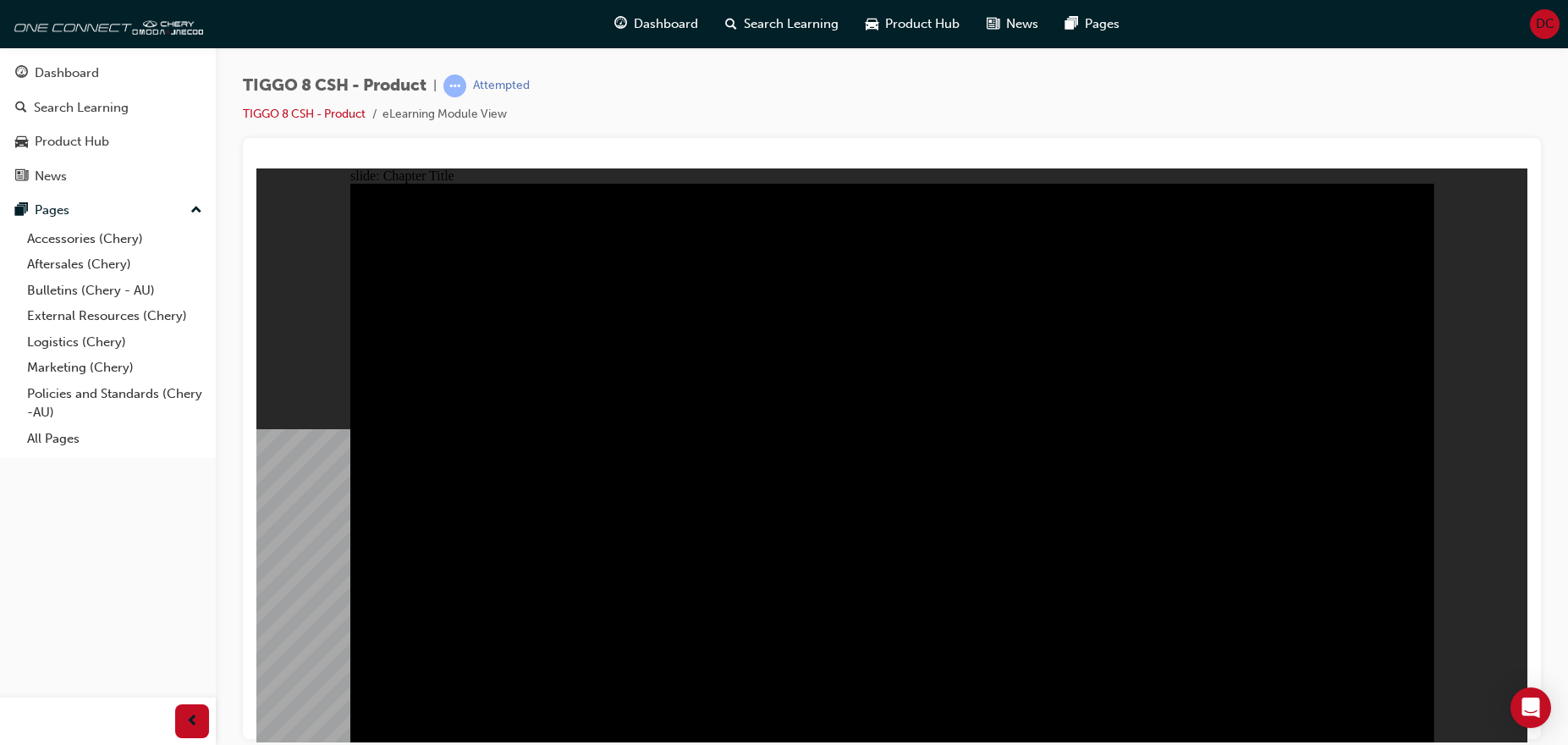 click 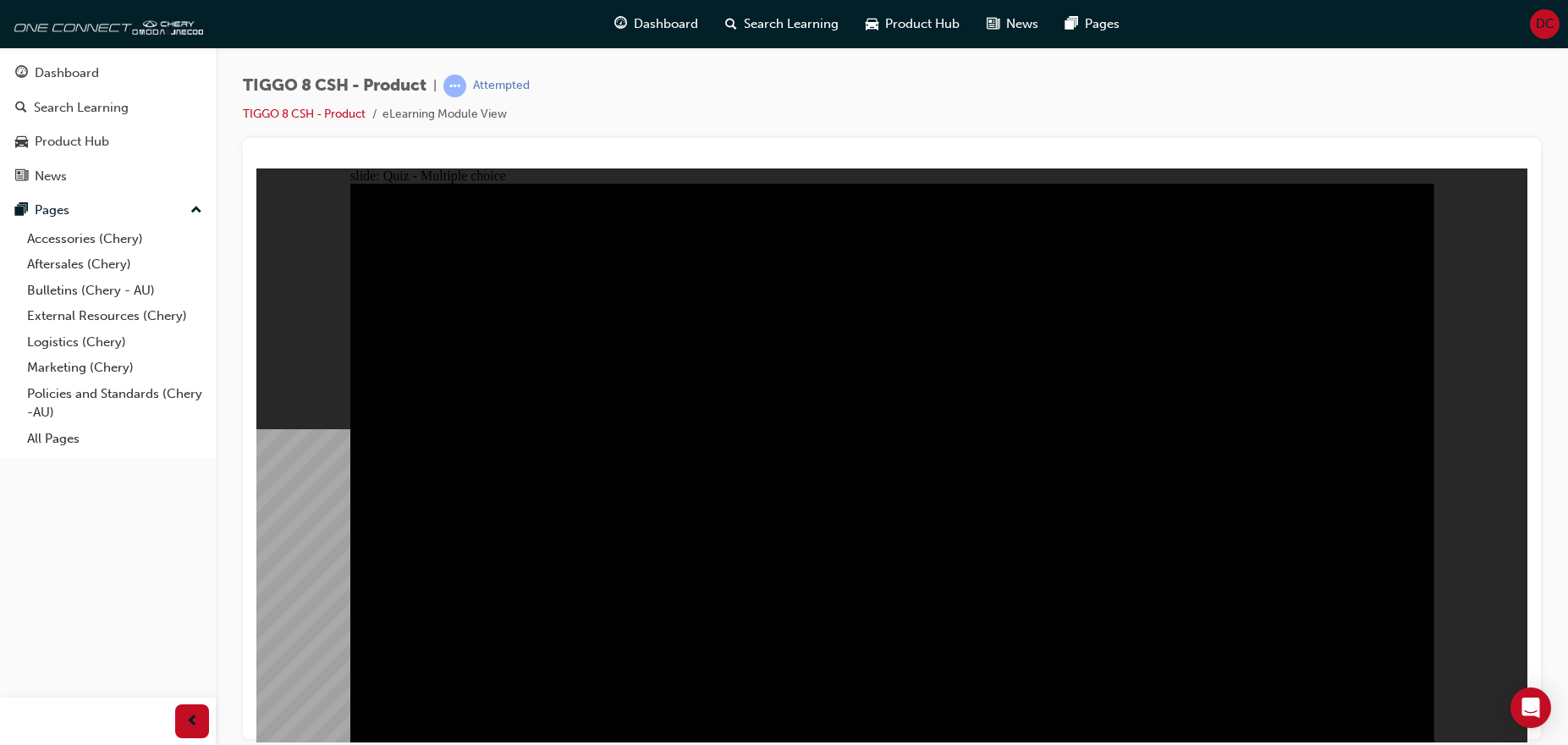 scroll, scrollTop: 0, scrollLeft: 0, axis: both 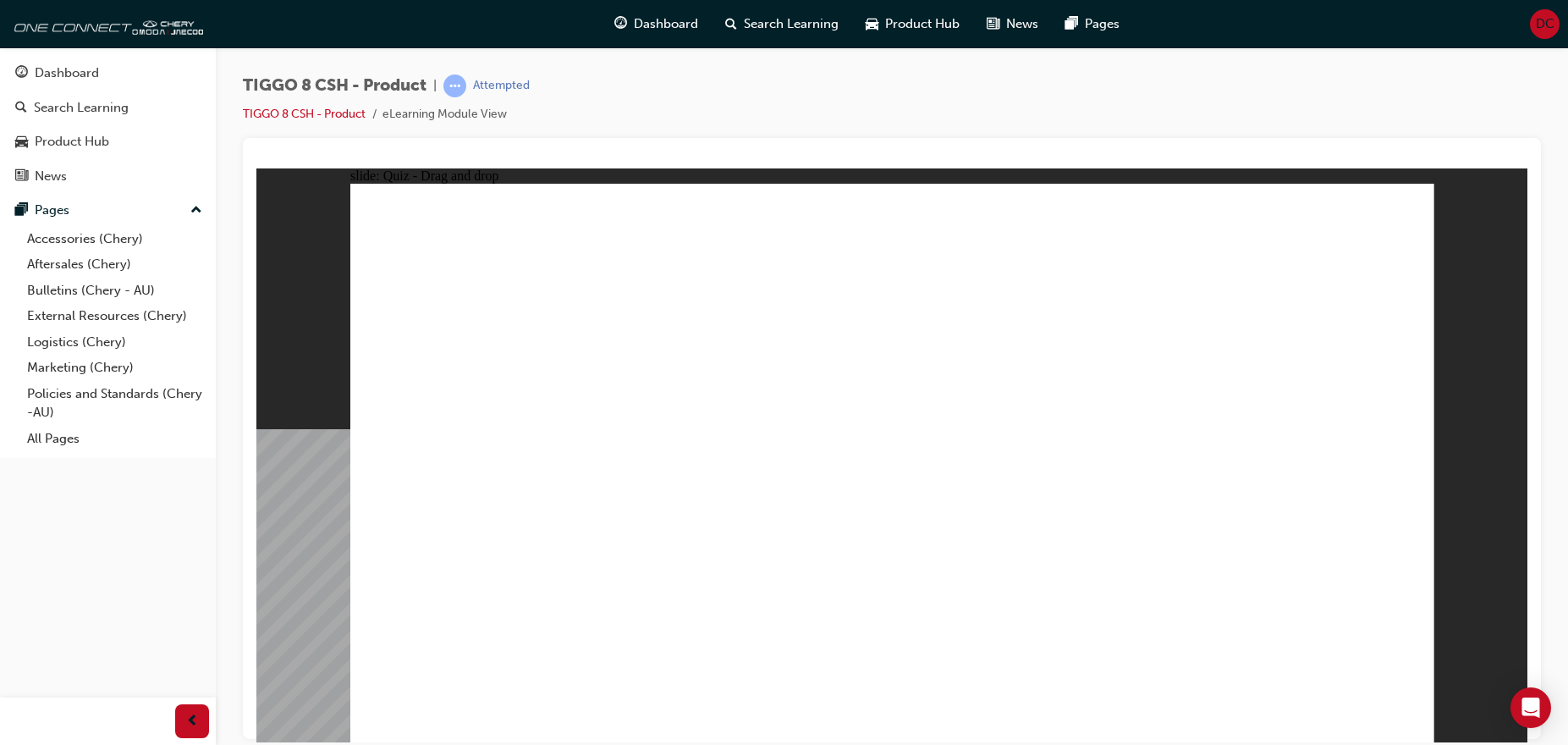 click 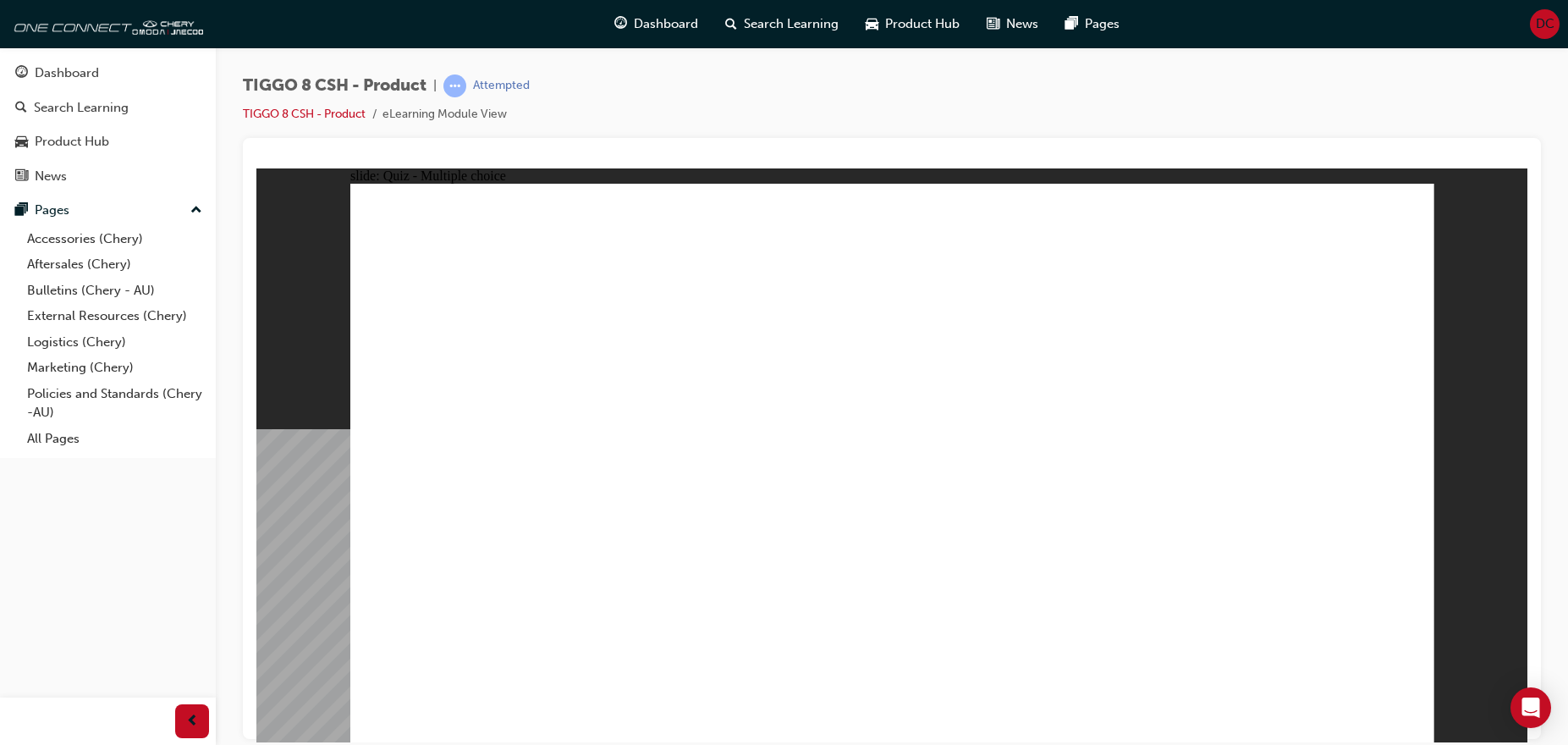 click 